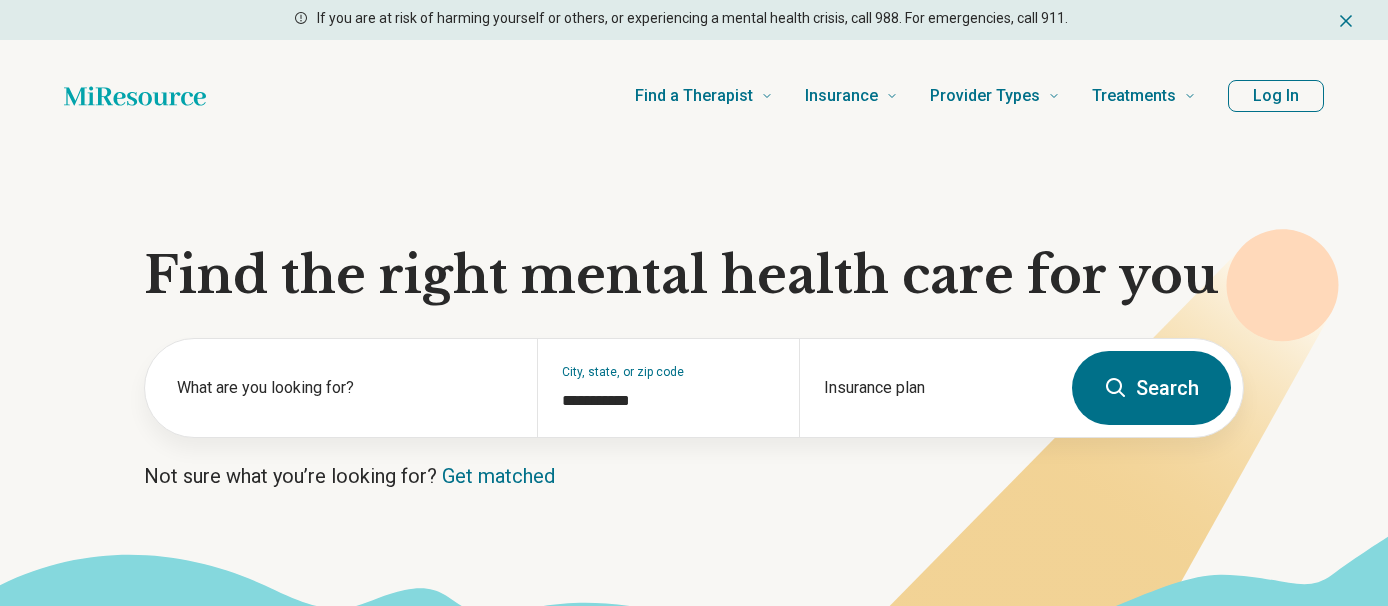 scroll, scrollTop: 0, scrollLeft: 0, axis: both 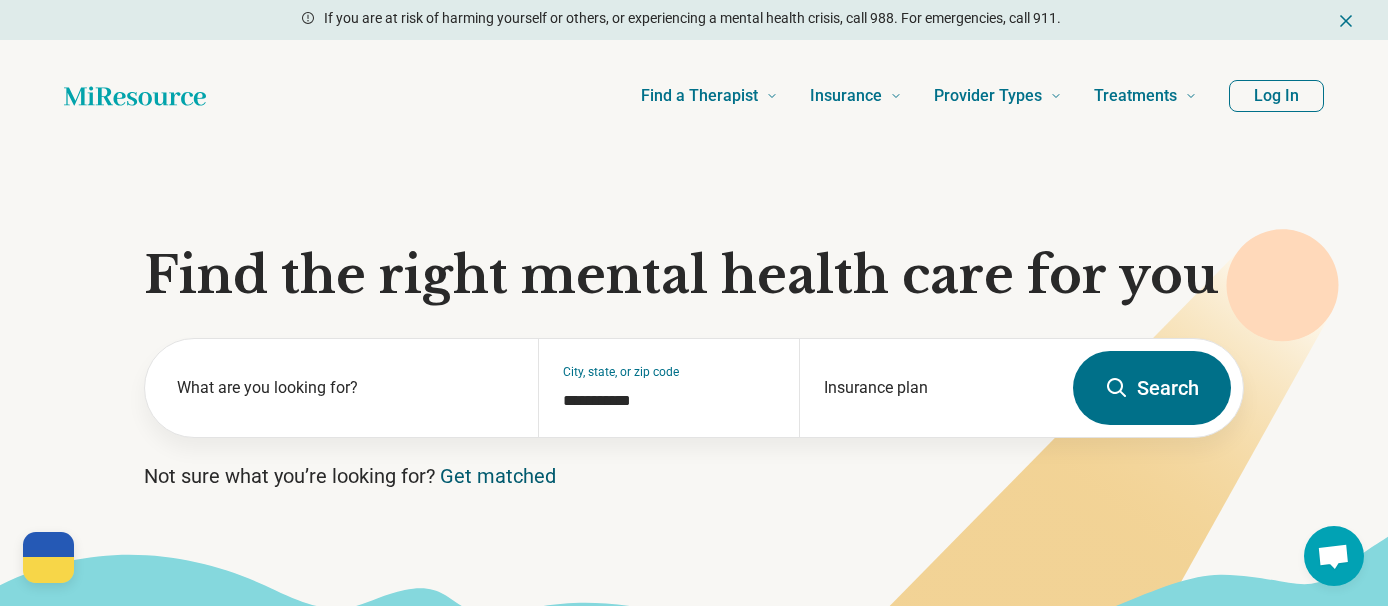 click on "Get matched" at bounding box center [498, 476] 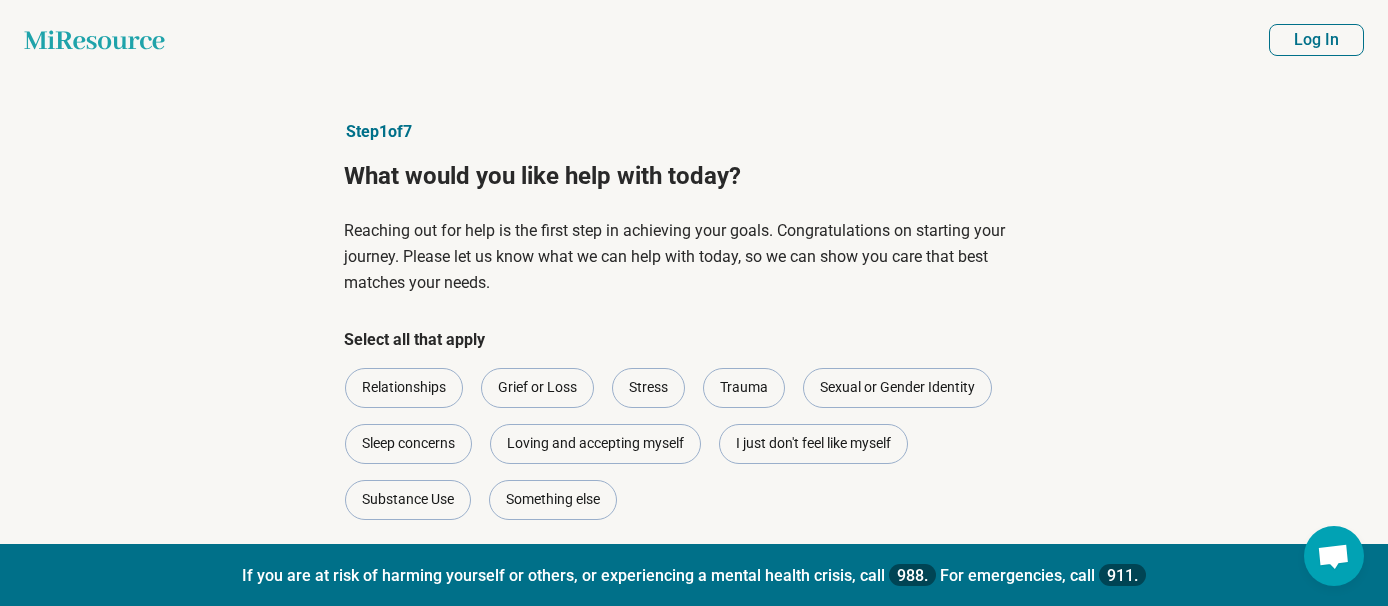 scroll, scrollTop: 100, scrollLeft: 0, axis: vertical 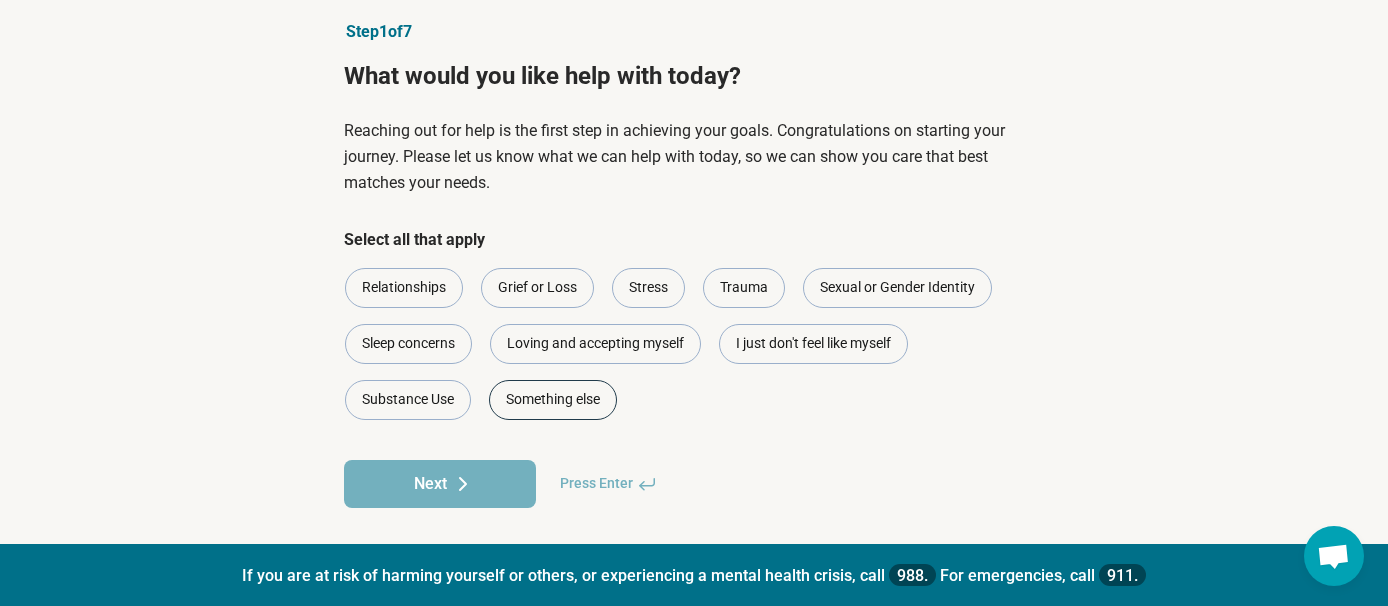 click on "Something else" at bounding box center (553, 400) 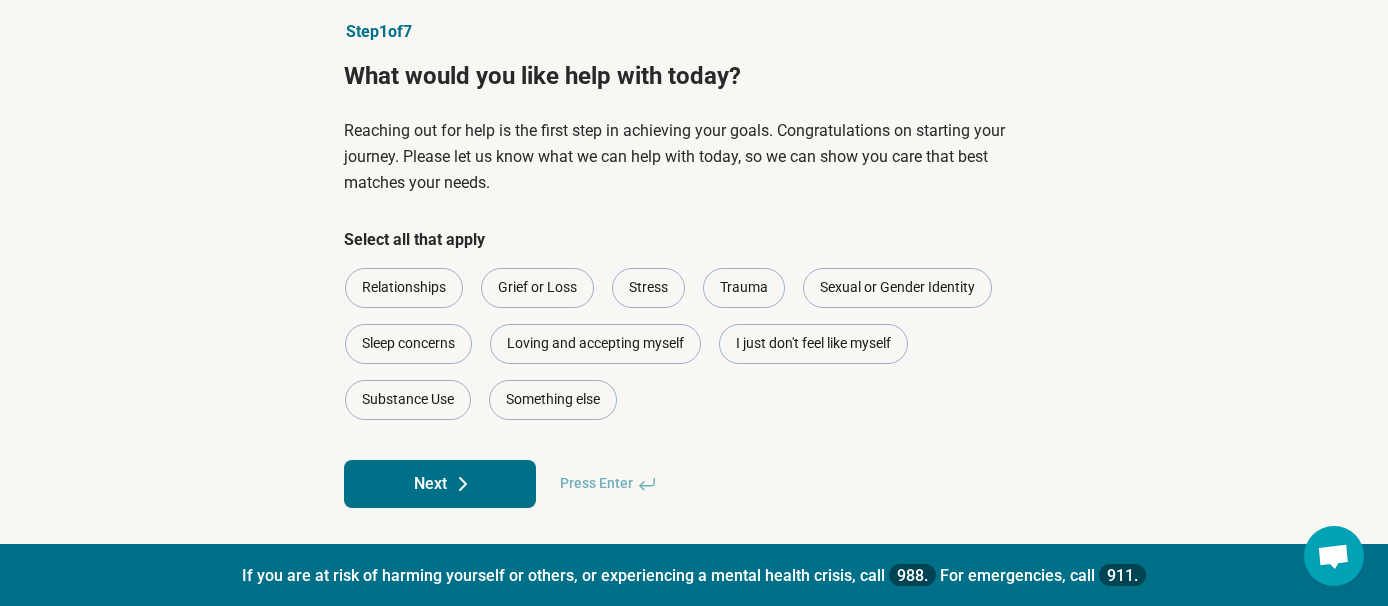 click 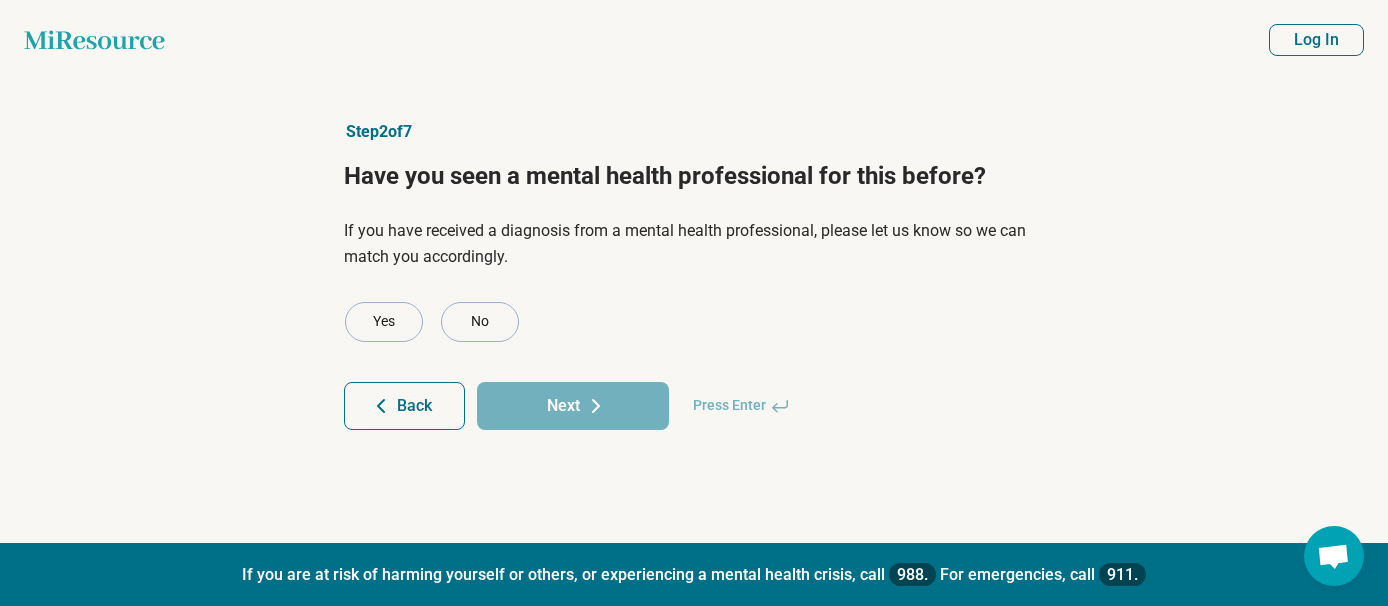 scroll, scrollTop: 0, scrollLeft: 0, axis: both 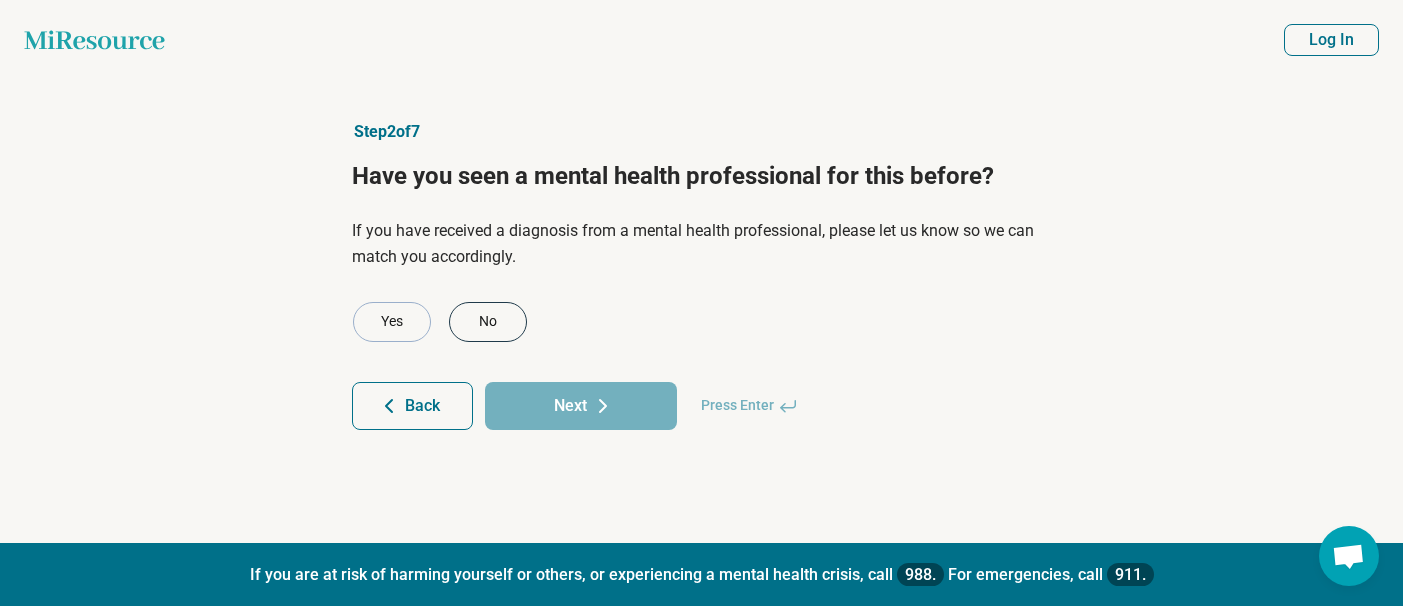 click on "No" at bounding box center [488, 322] 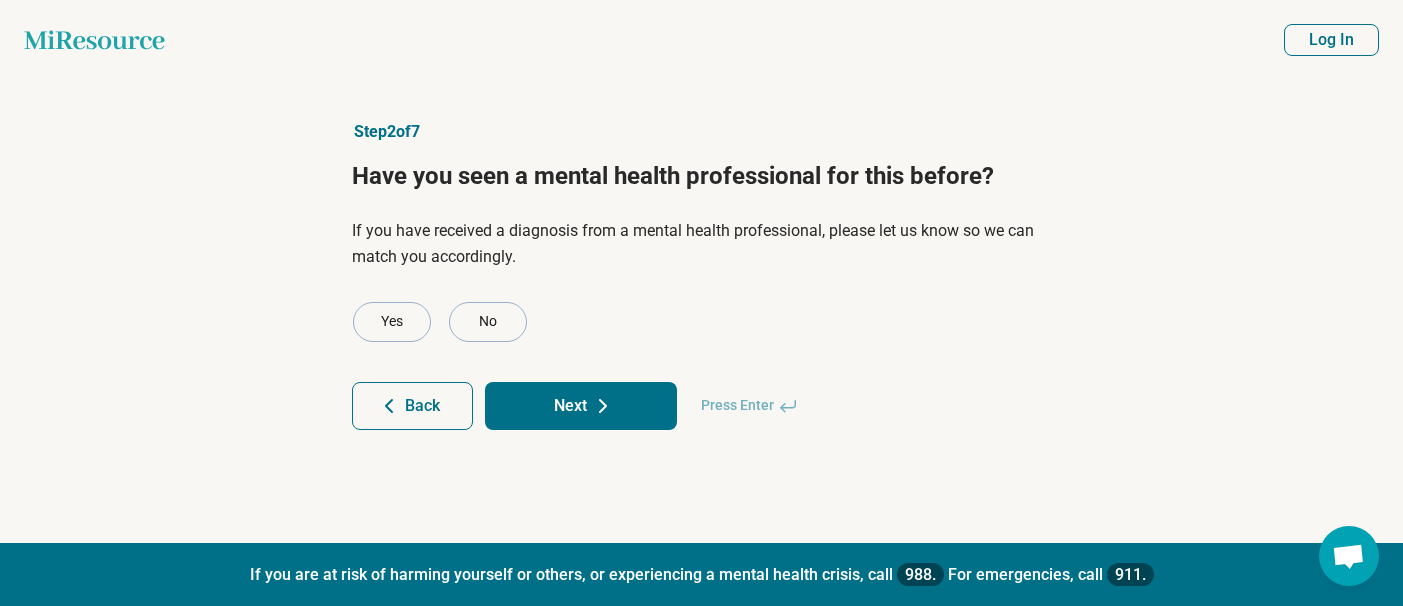 click on "Next" at bounding box center [581, 406] 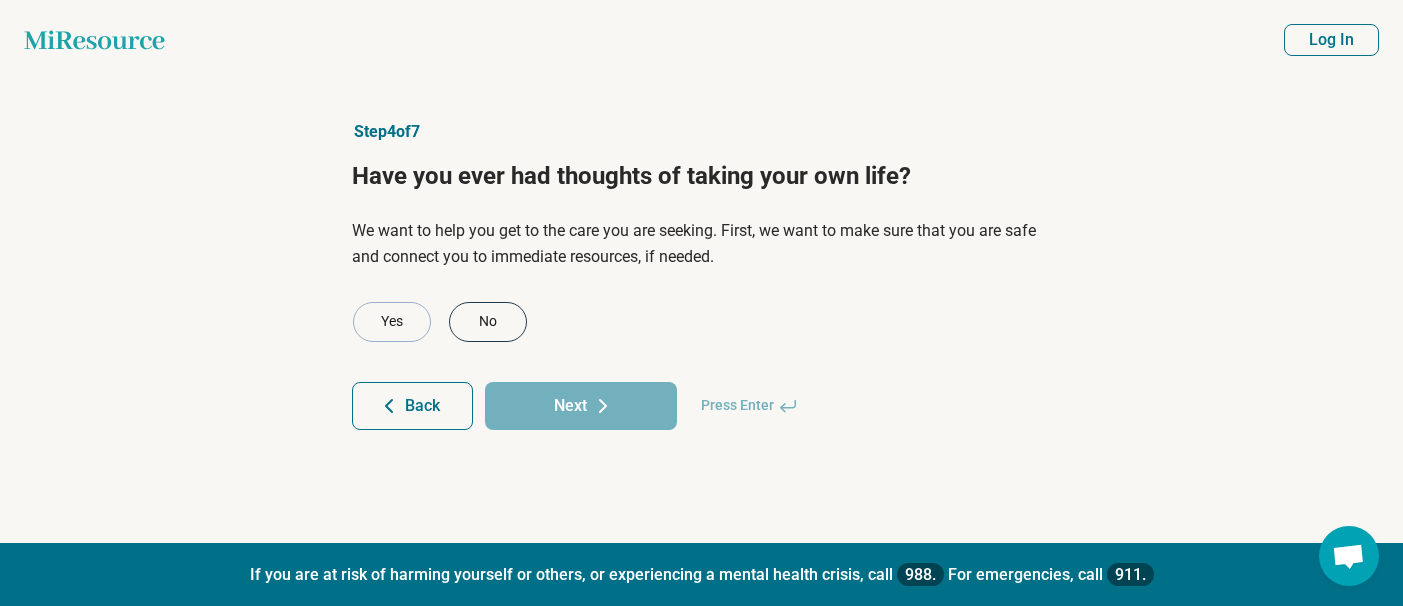 click on "No" at bounding box center (488, 322) 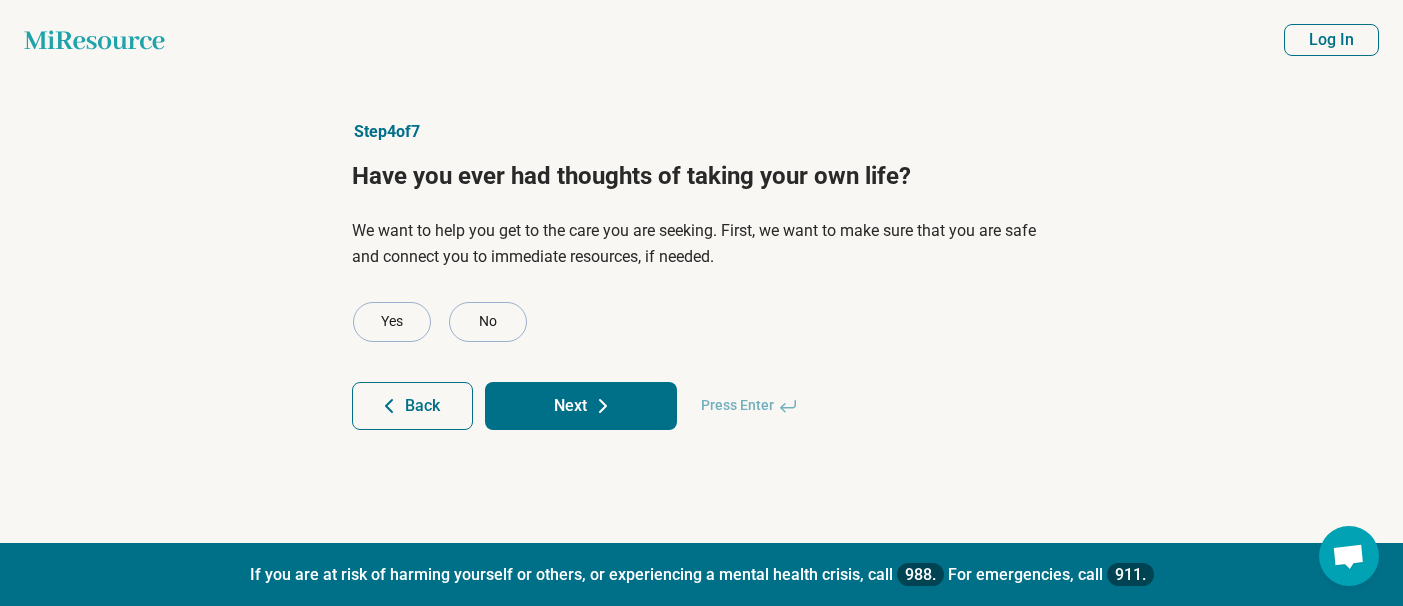 click 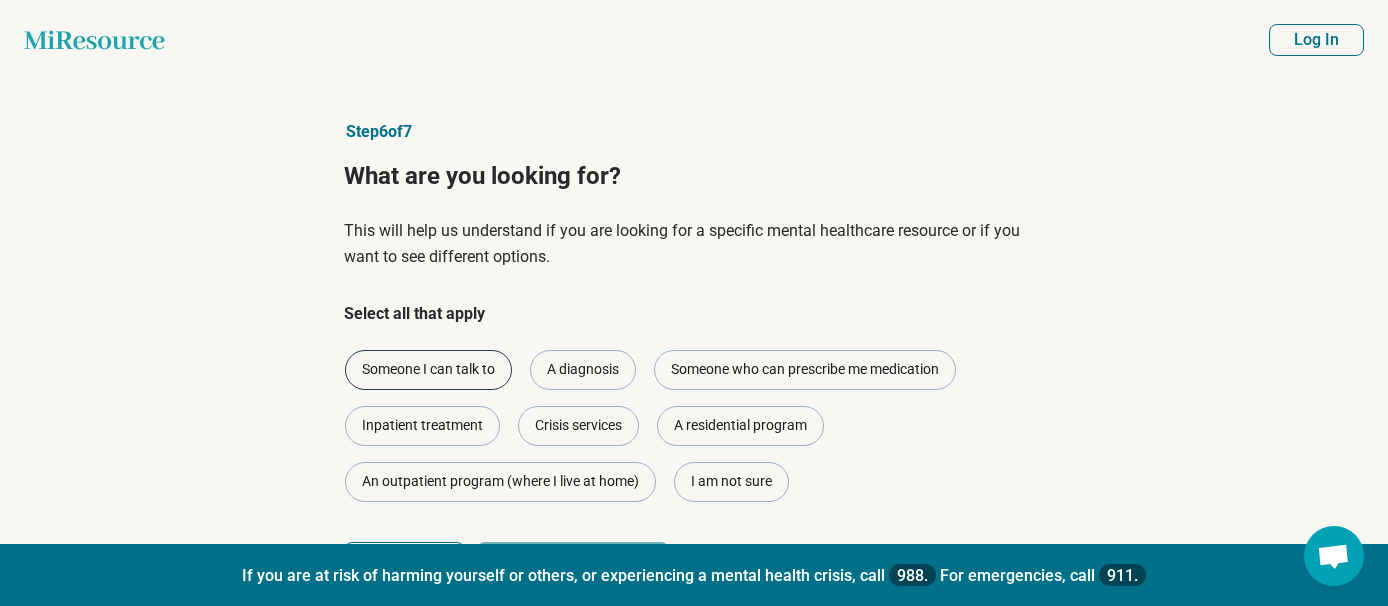 click on "Someone I can talk to" at bounding box center [428, 370] 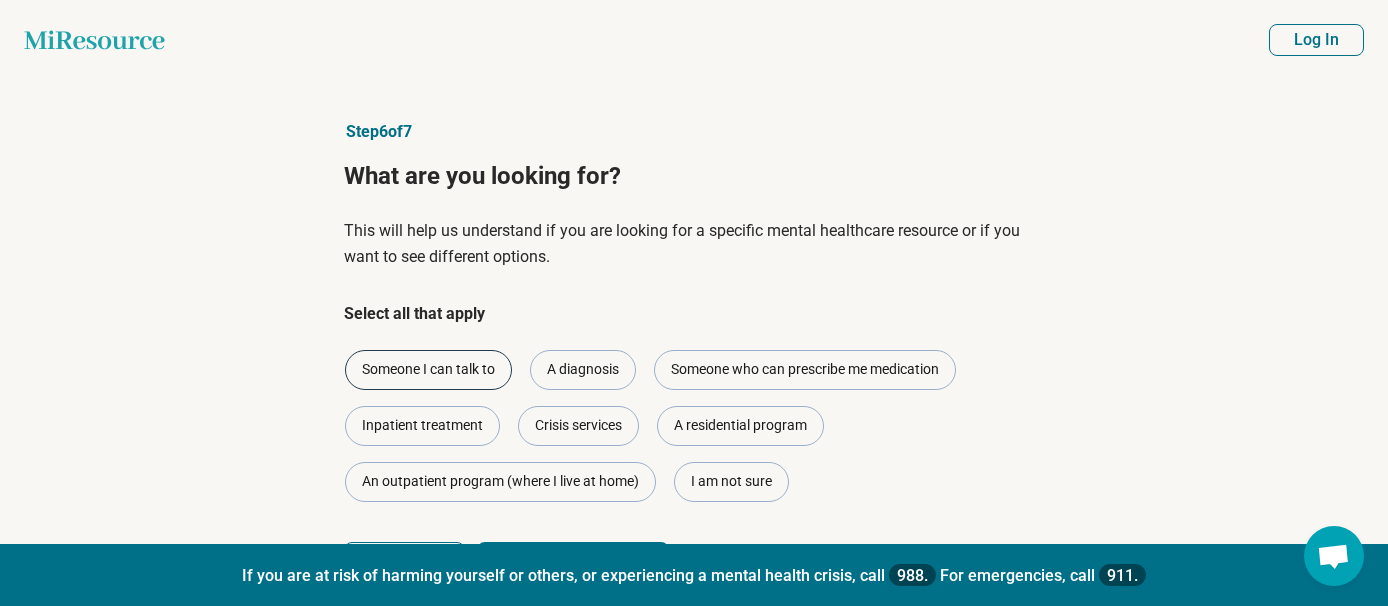scroll, scrollTop: 86, scrollLeft: 0, axis: vertical 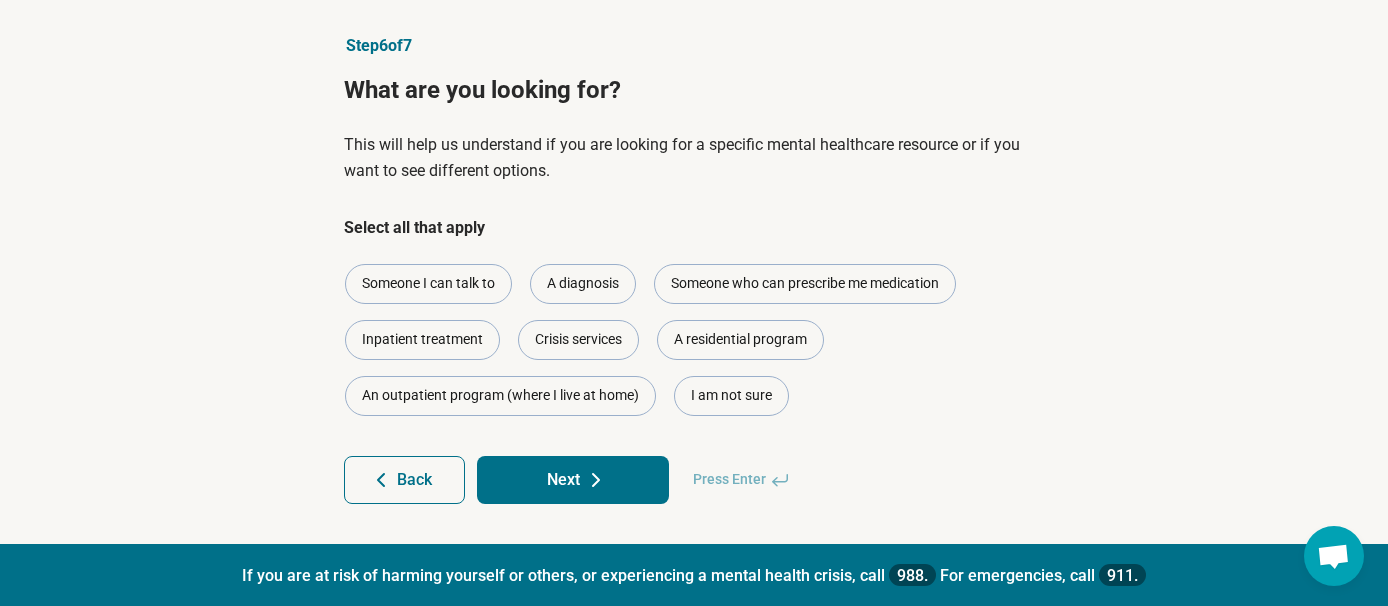 click 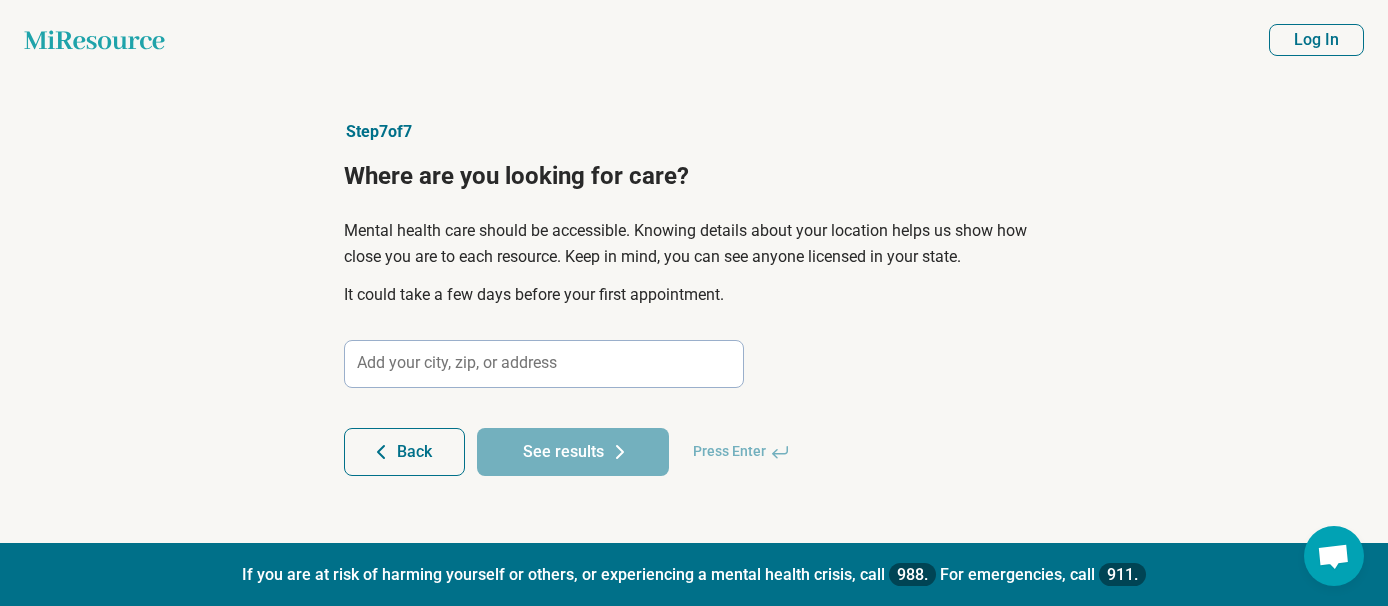 scroll, scrollTop: 0, scrollLeft: 0, axis: both 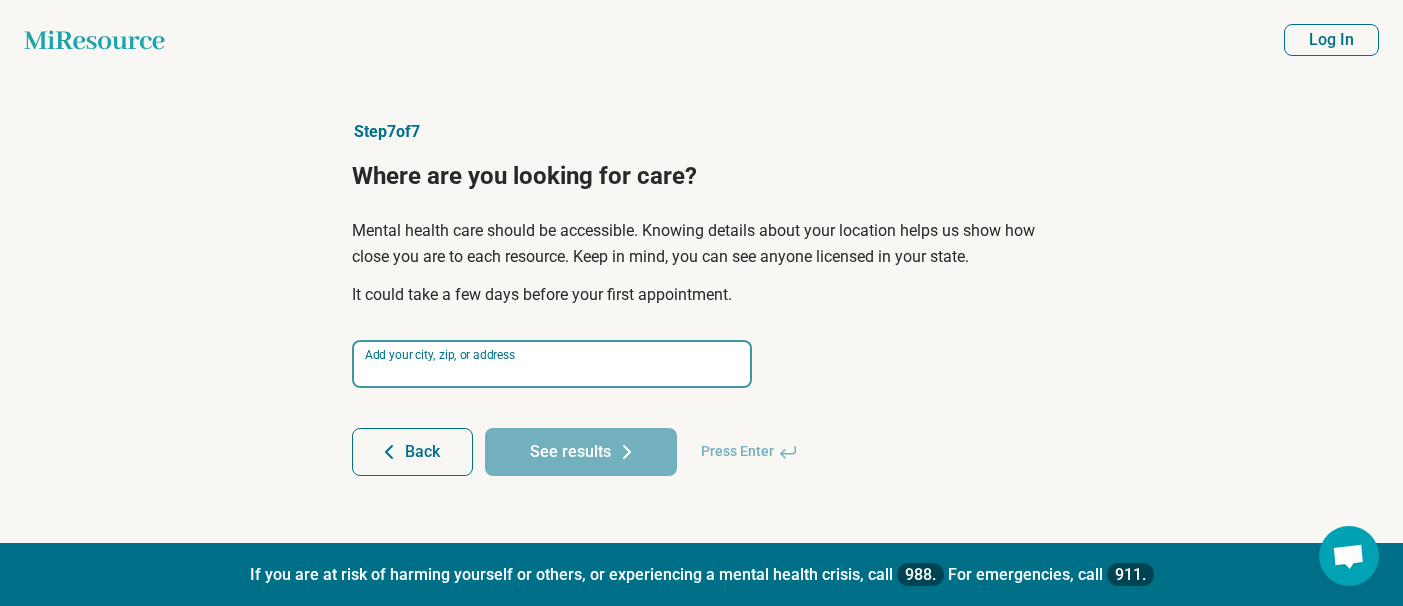 click at bounding box center (552, 364) 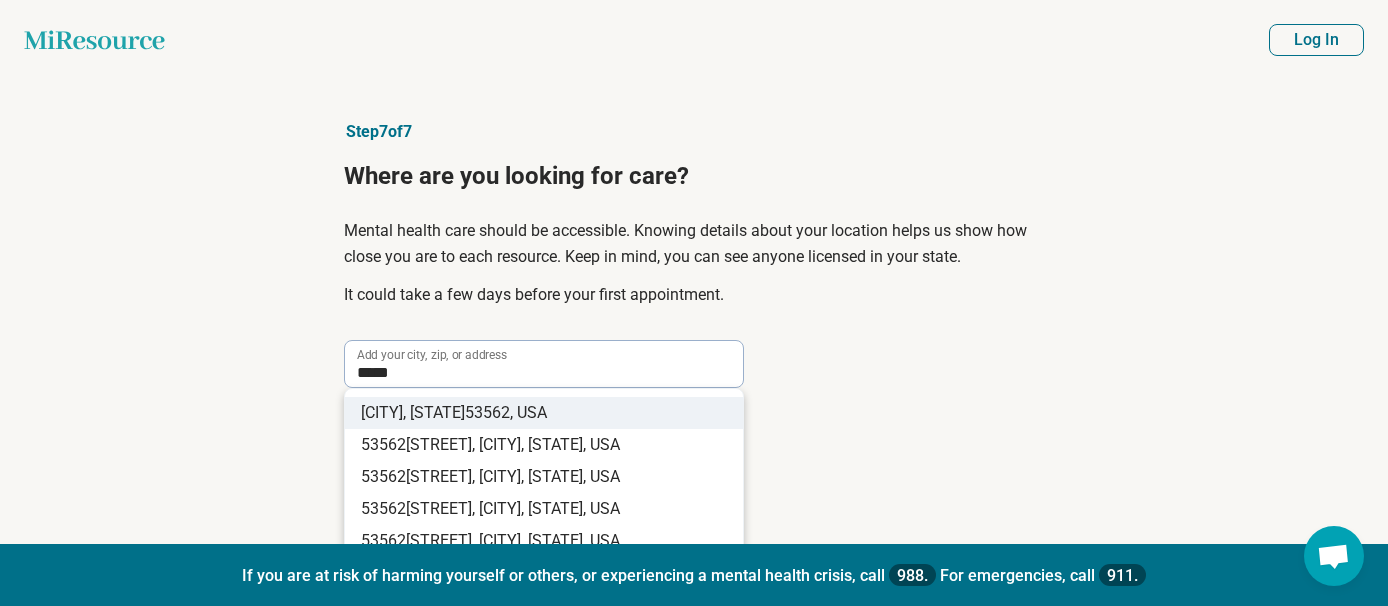 click on ", USA" at bounding box center (528, 412) 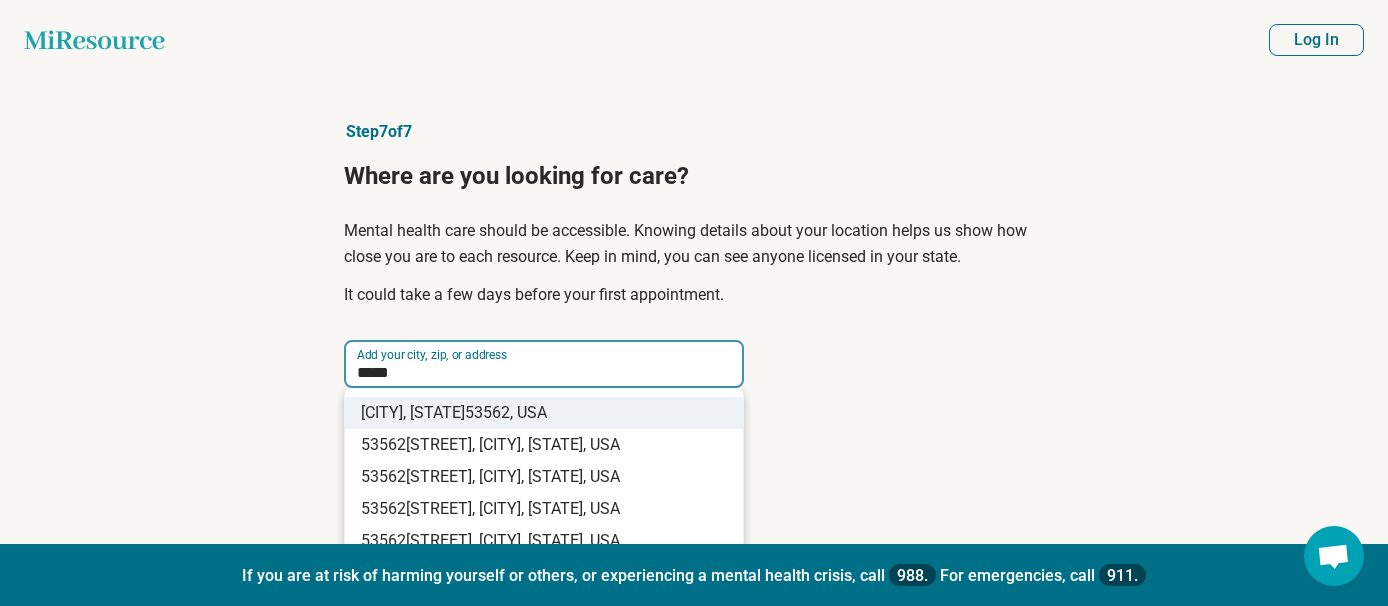type on "**********" 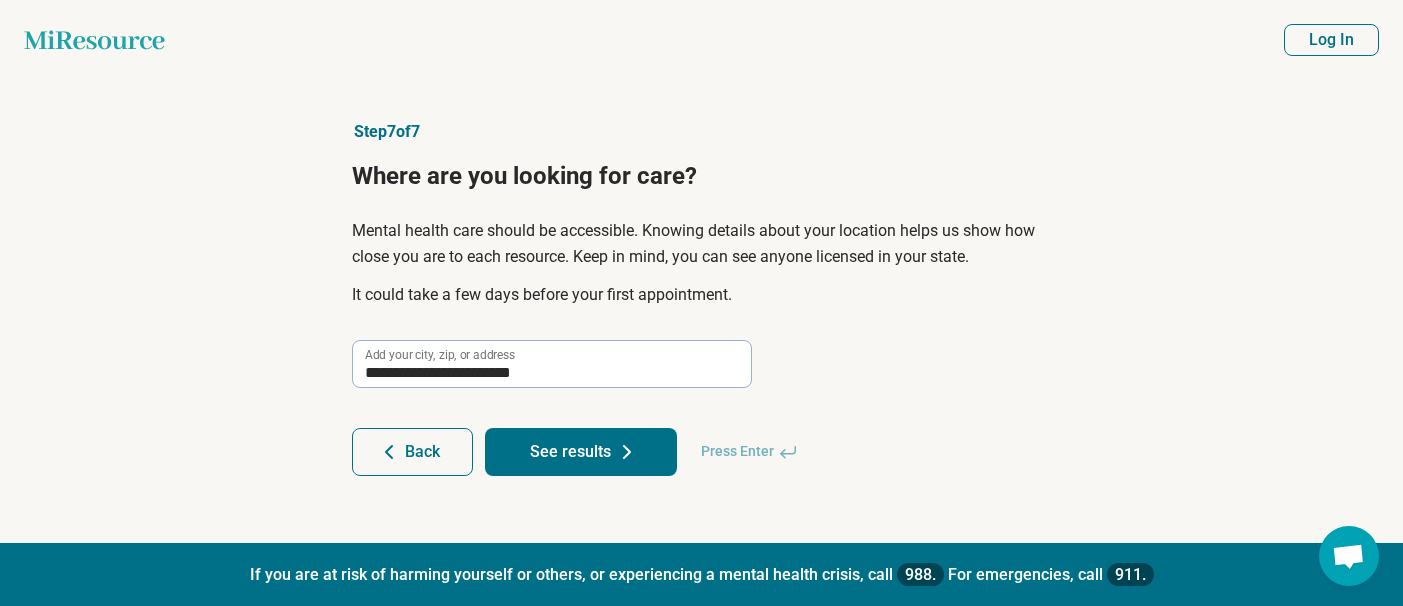 click on "See results" at bounding box center [581, 452] 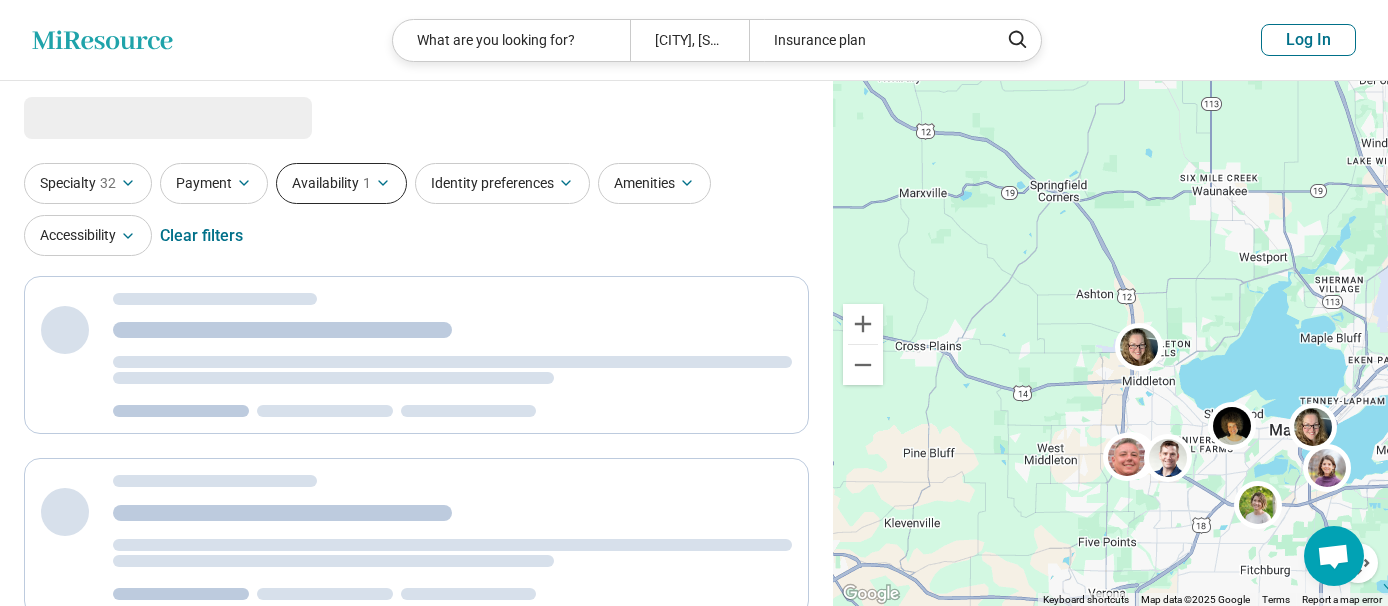 select on "***" 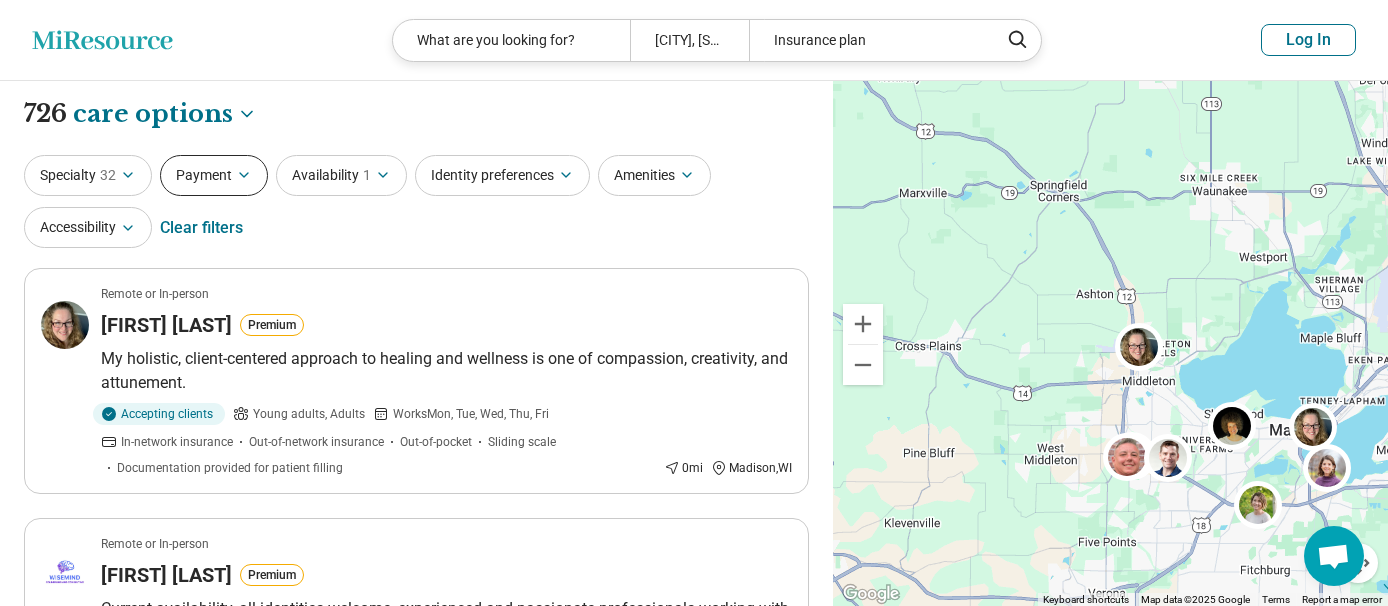 click 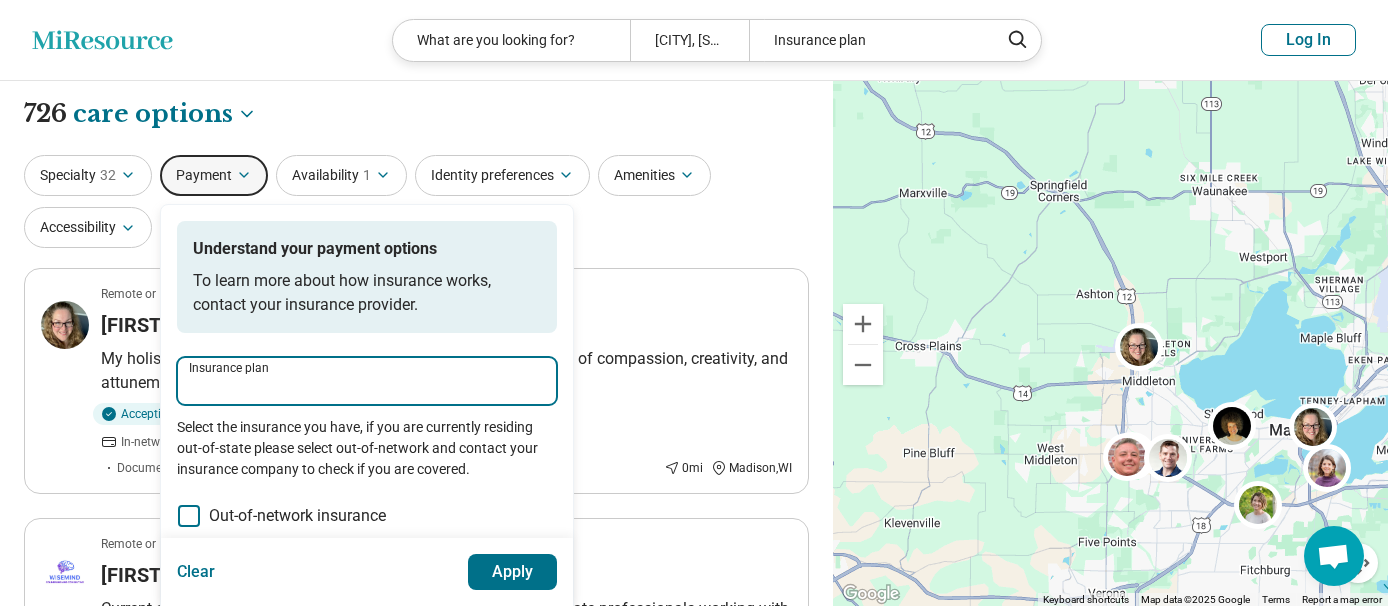 click on "Insurance plan" at bounding box center [367, 387] 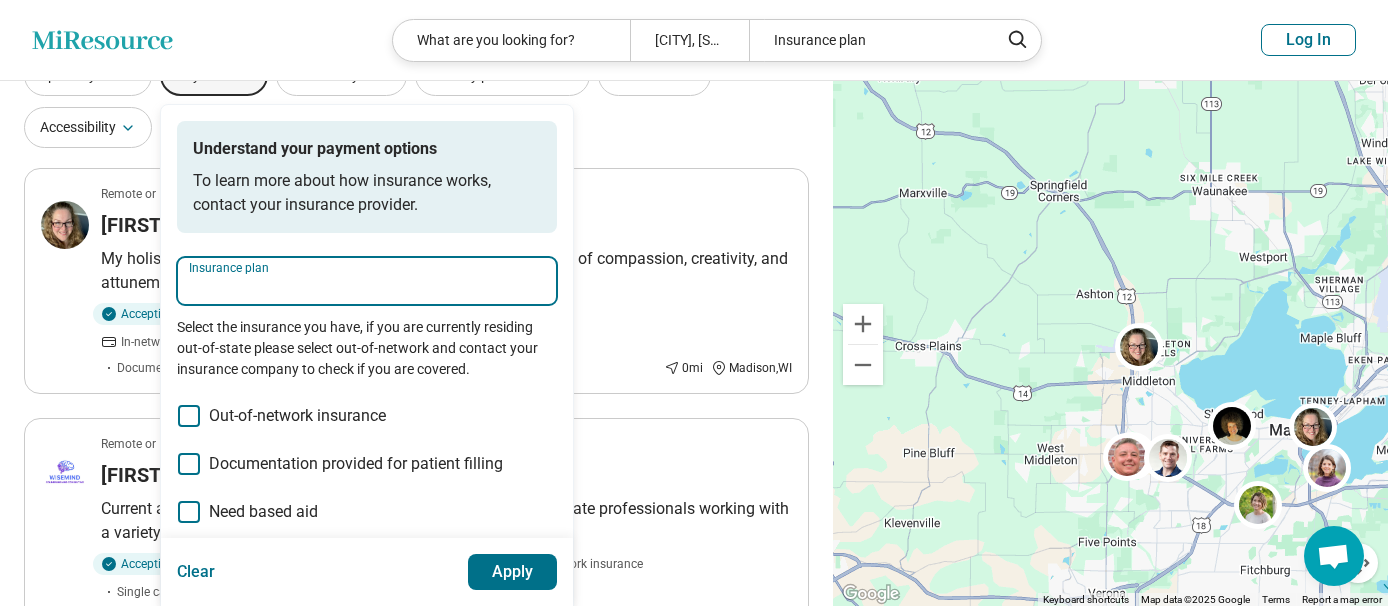 scroll, scrollTop: 0, scrollLeft: 0, axis: both 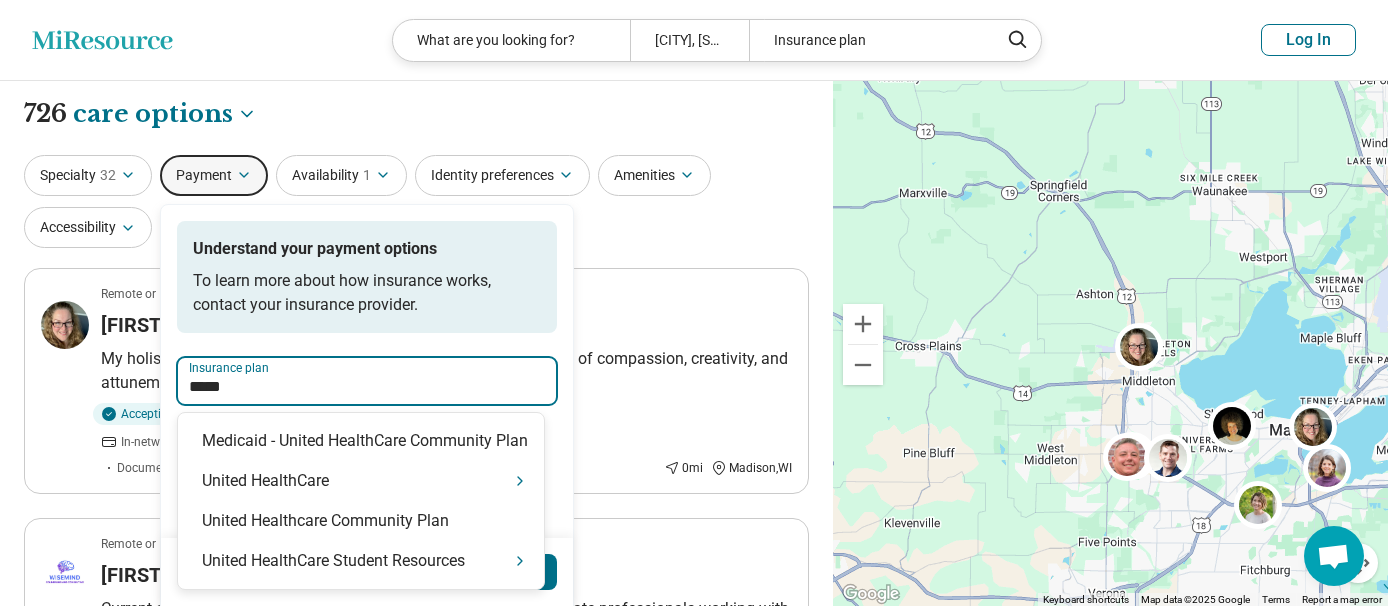 type on "******" 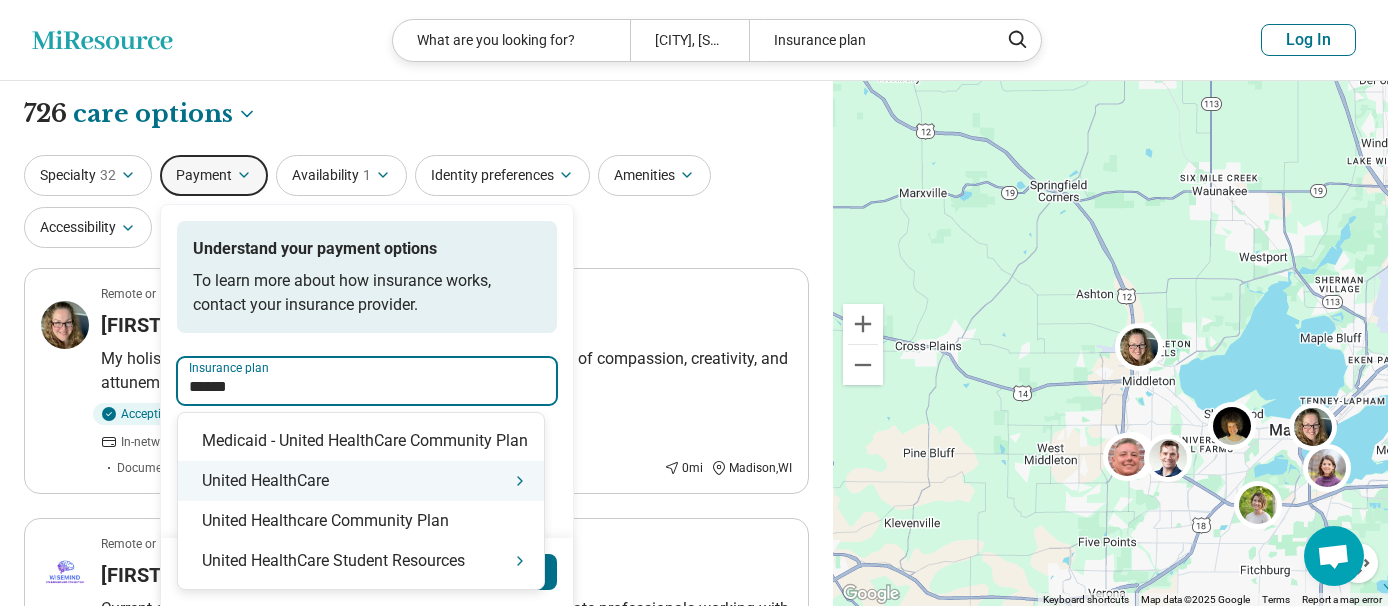 click on "United HealthCare" at bounding box center [361, 481] 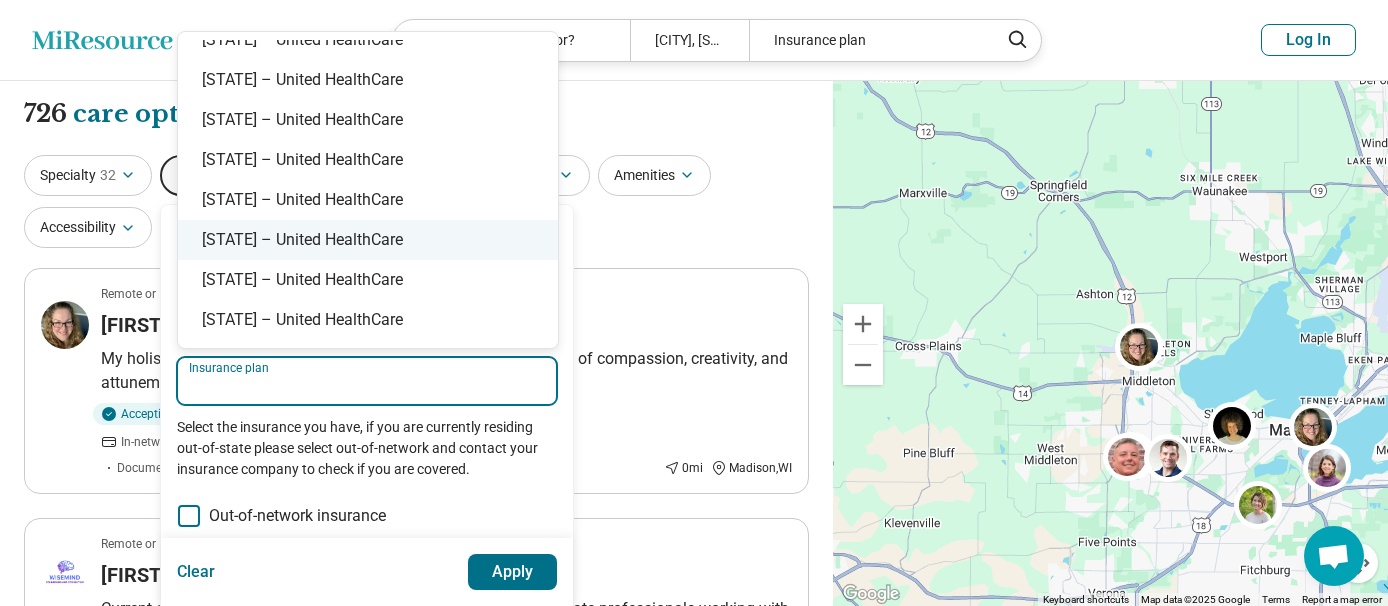 scroll, scrollTop: 500, scrollLeft: 0, axis: vertical 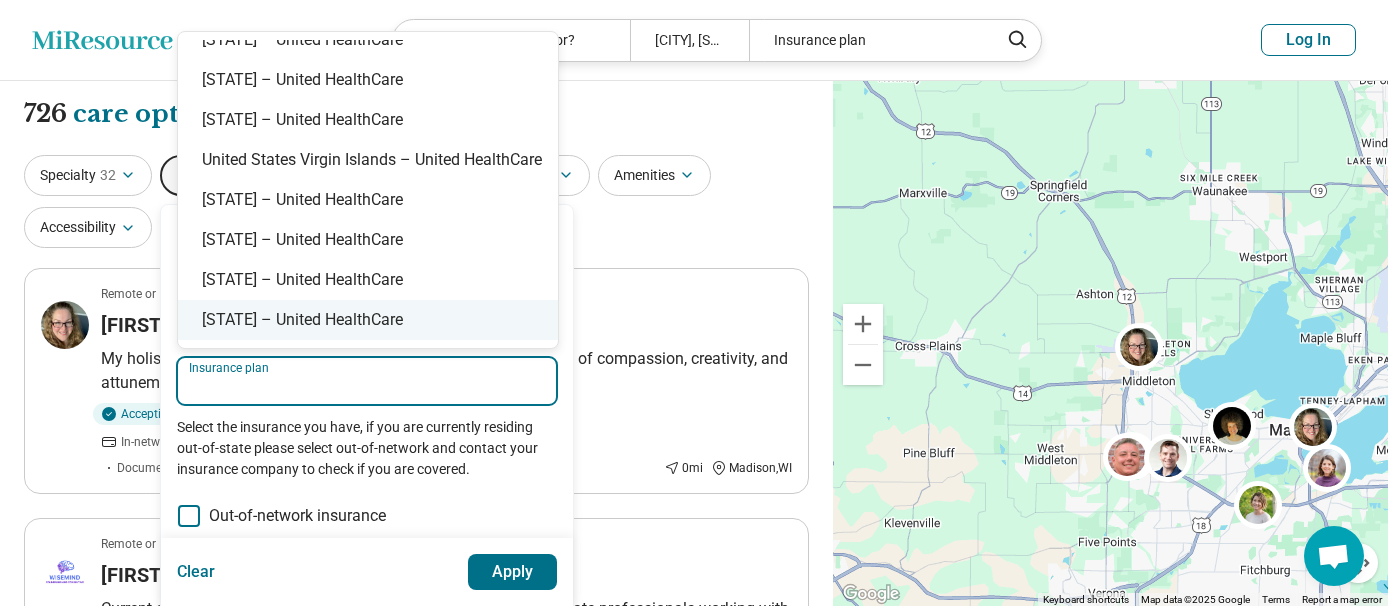click on "Insurance plan" at bounding box center [367, 387] 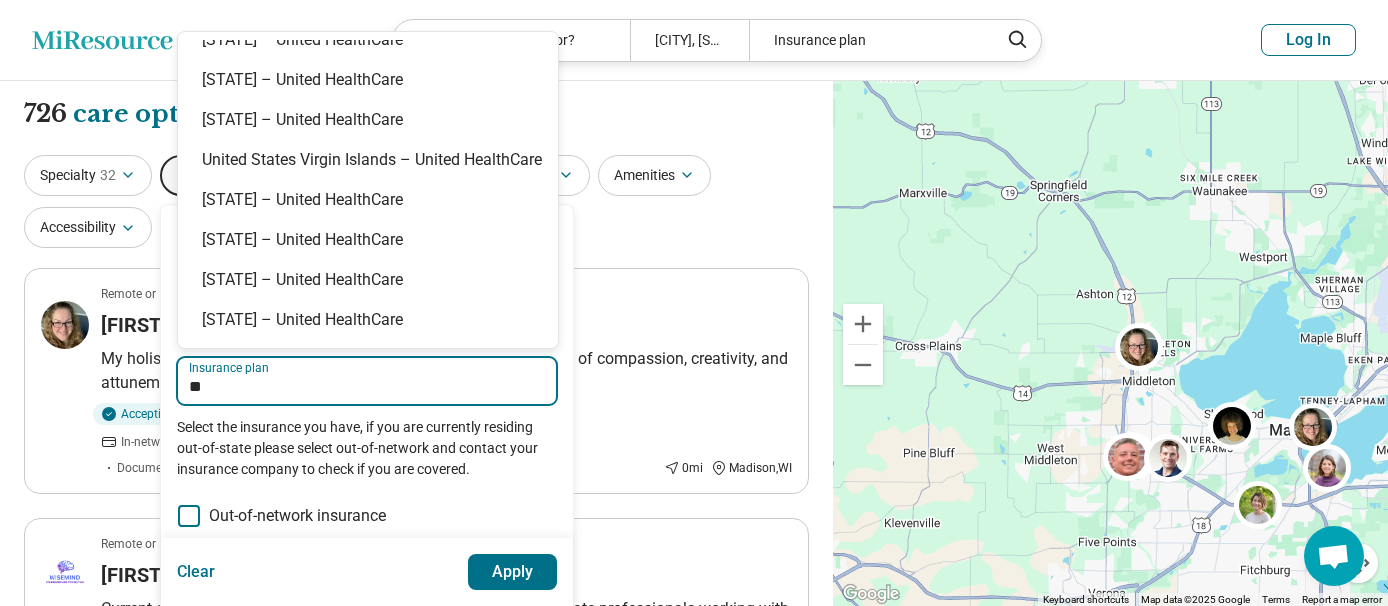 scroll, scrollTop: 0, scrollLeft: 0, axis: both 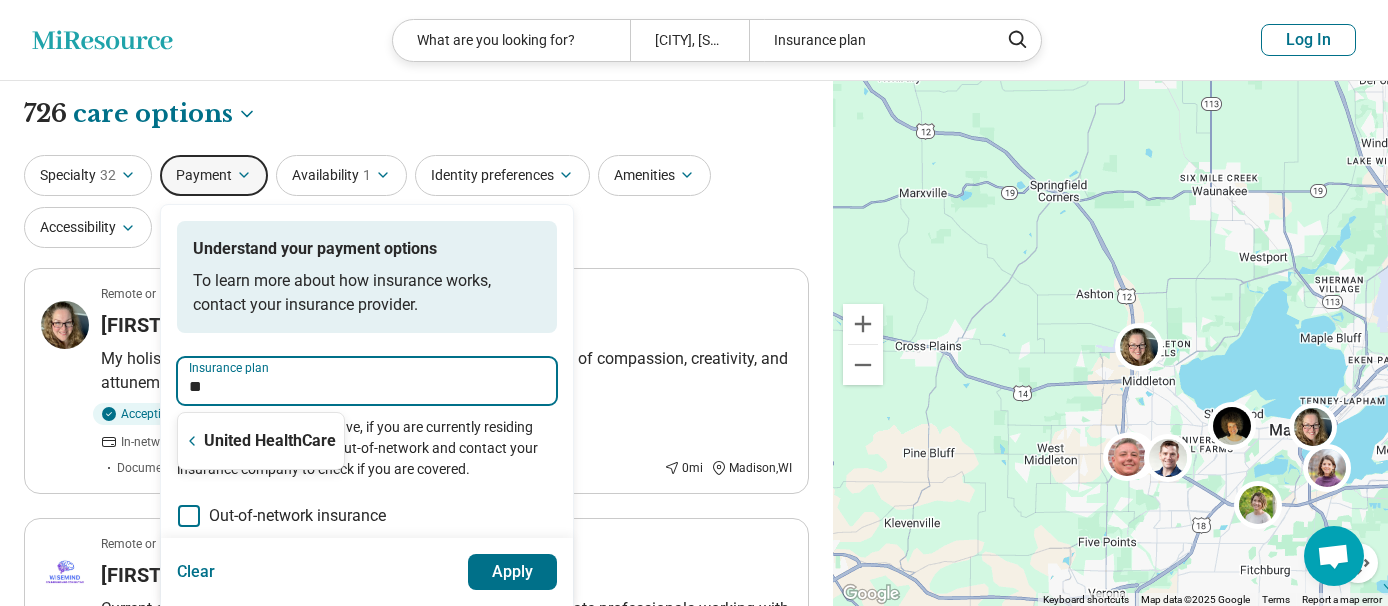 type on "***" 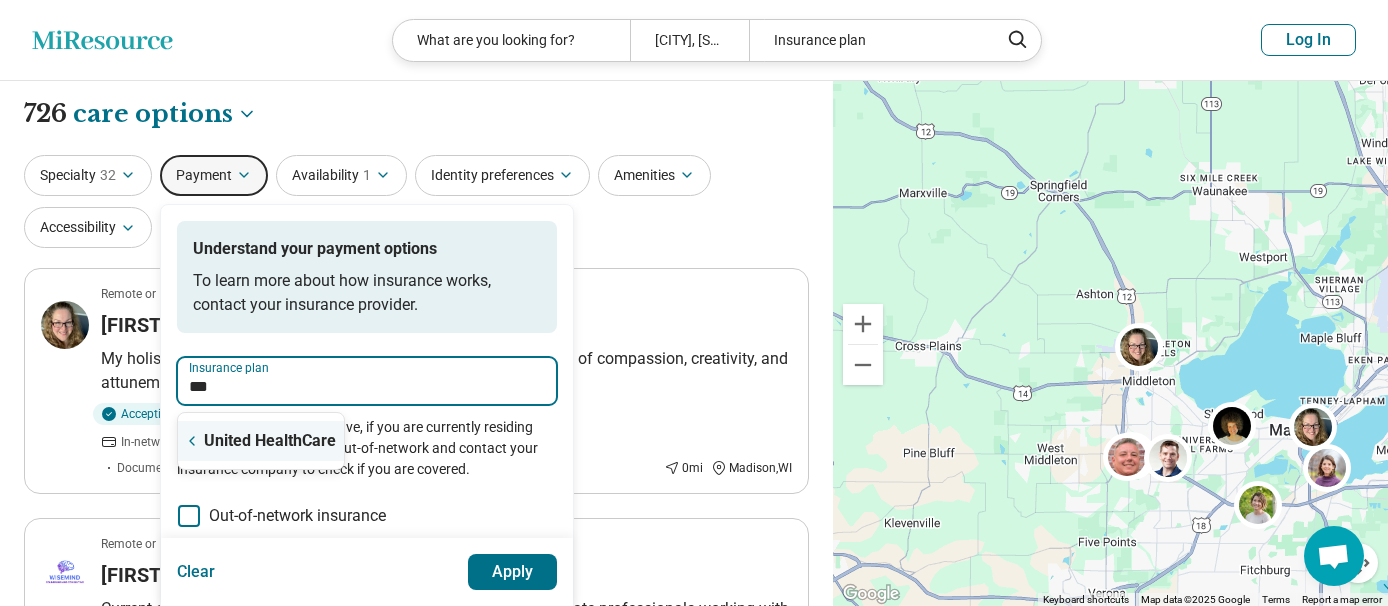 click on "United HealthCare" at bounding box center (261, 441) 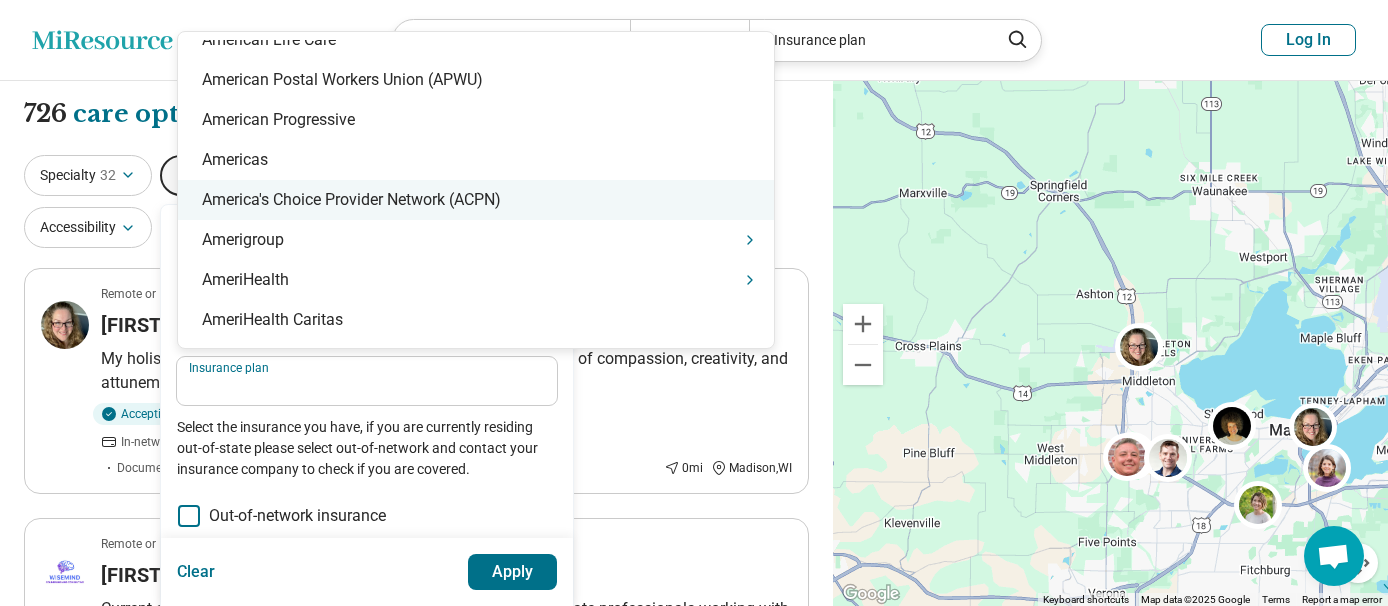 scroll, scrollTop: 1500, scrollLeft: 0, axis: vertical 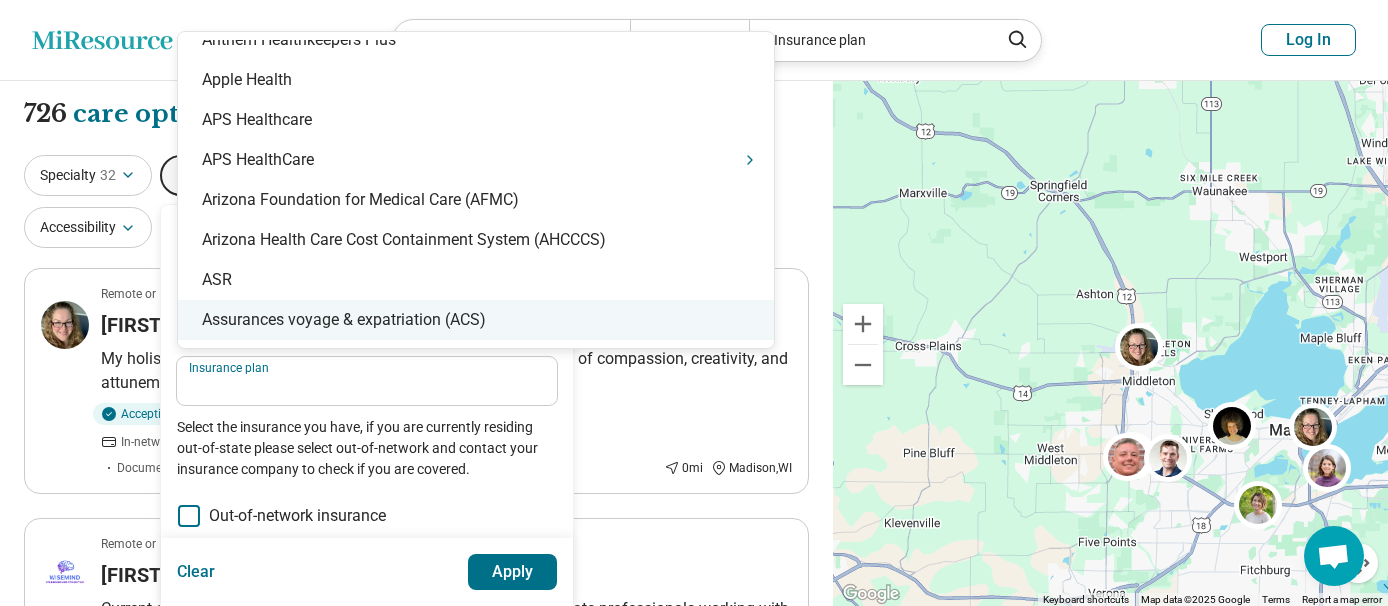 click on "Insurance plan" at bounding box center (367, 387) 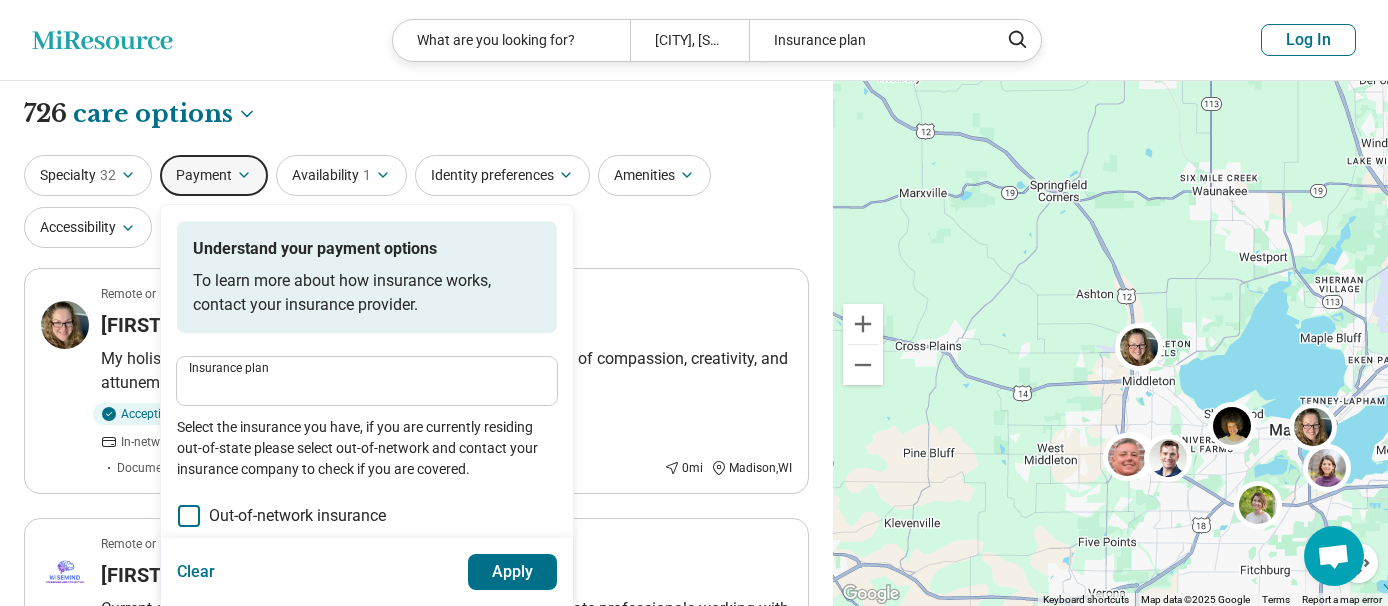 click on "**********" at bounding box center (416, 1738) 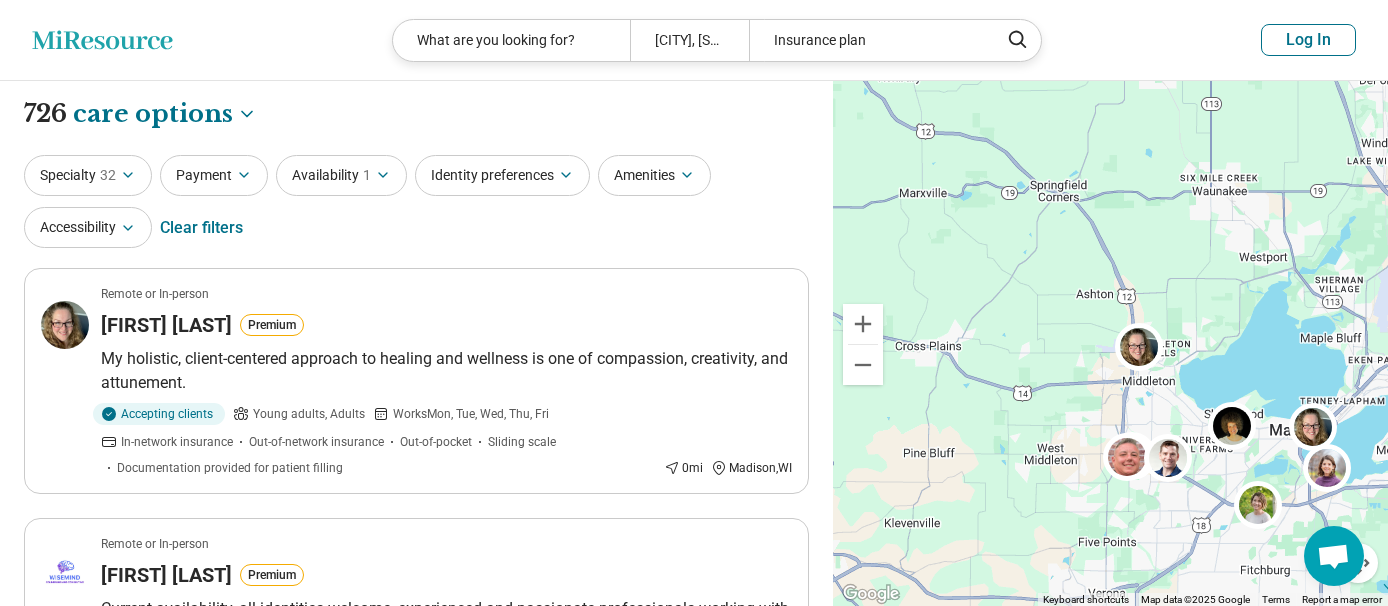 click on "**********" at bounding box center (416, 1738) 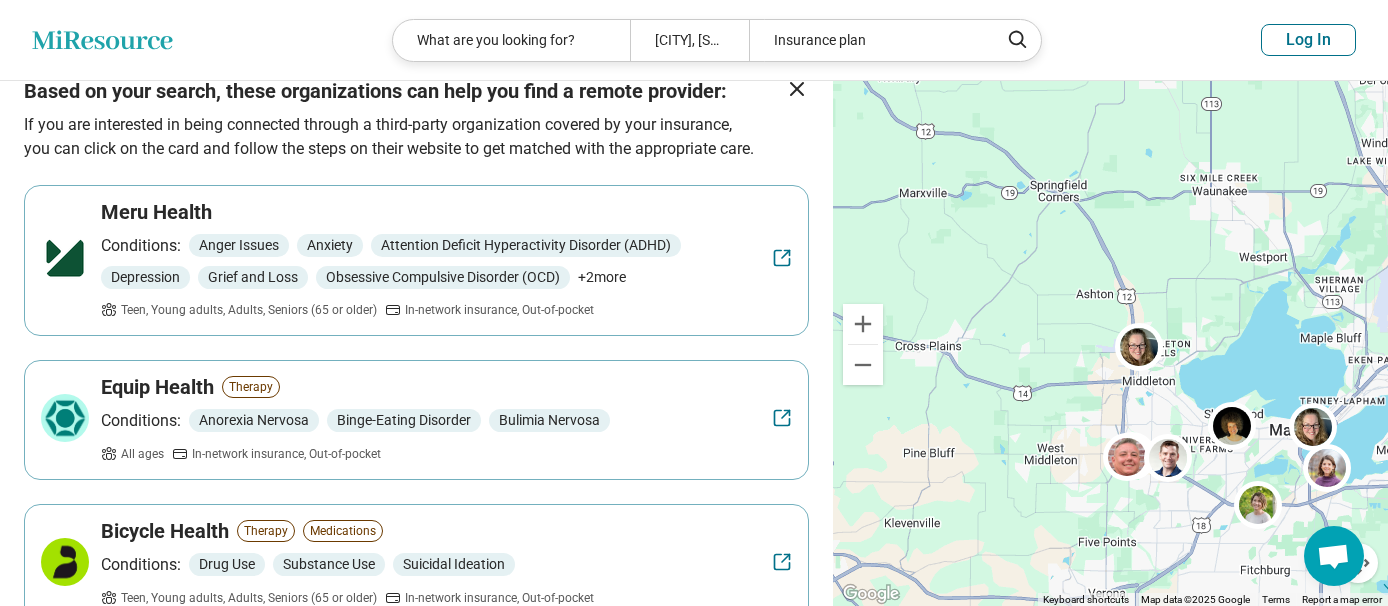 scroll, scrollTop: 2200, scrollLeft: 0, axis: vertical 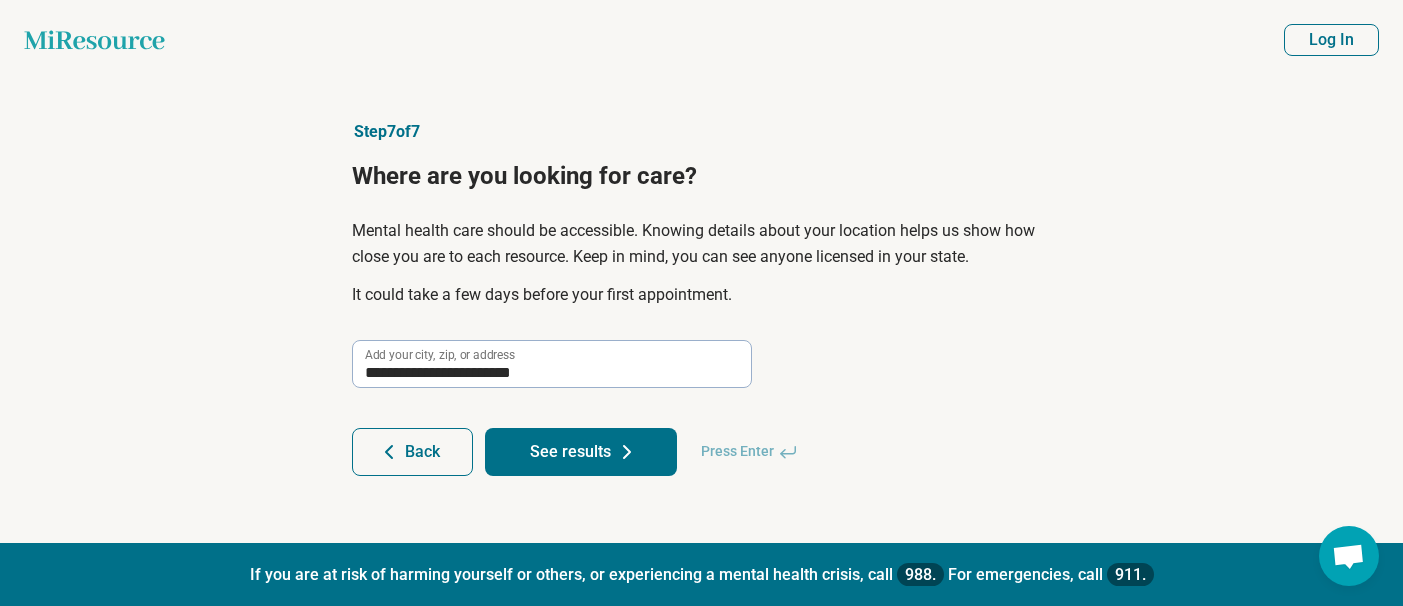 click on "Miresource logo" 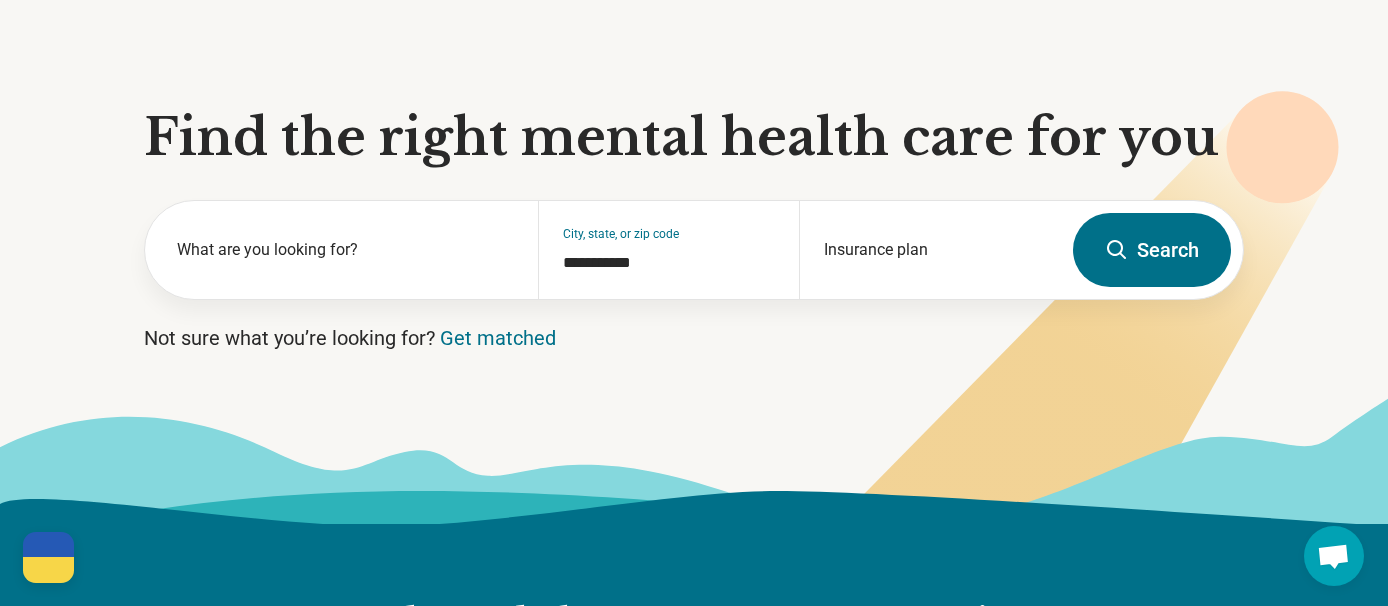 scroll, scrollTop: 0, scrollLeft: 0, axis: both 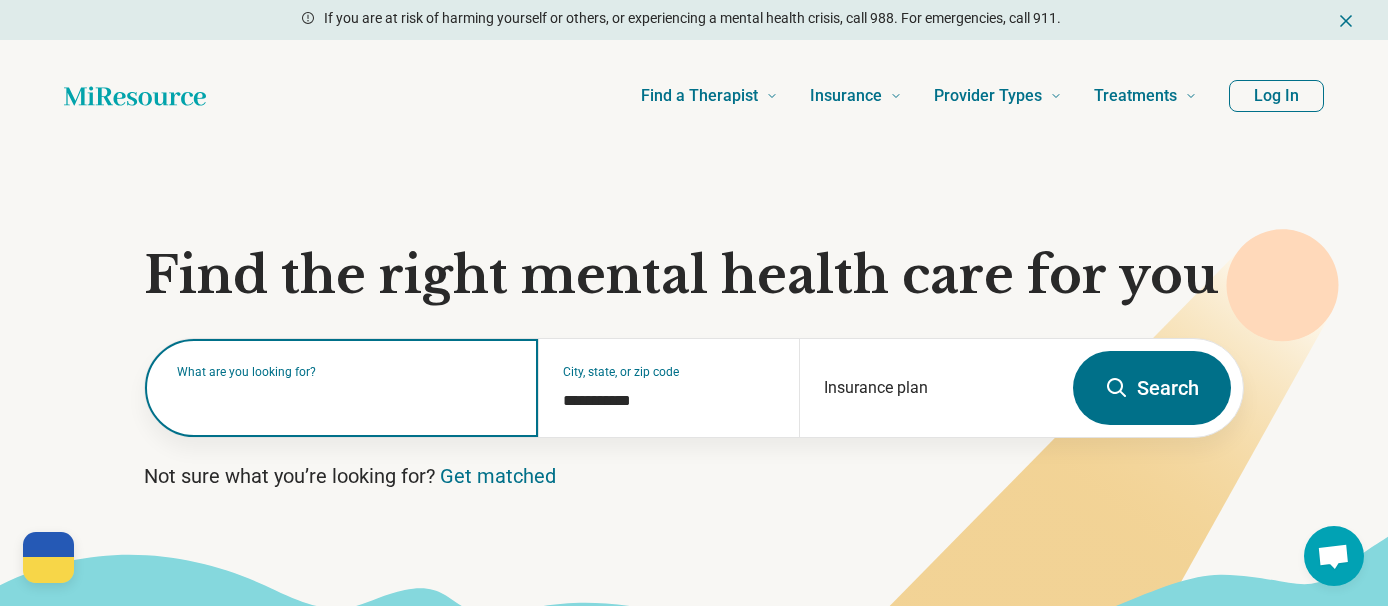 click at bounding box center (345, 398) 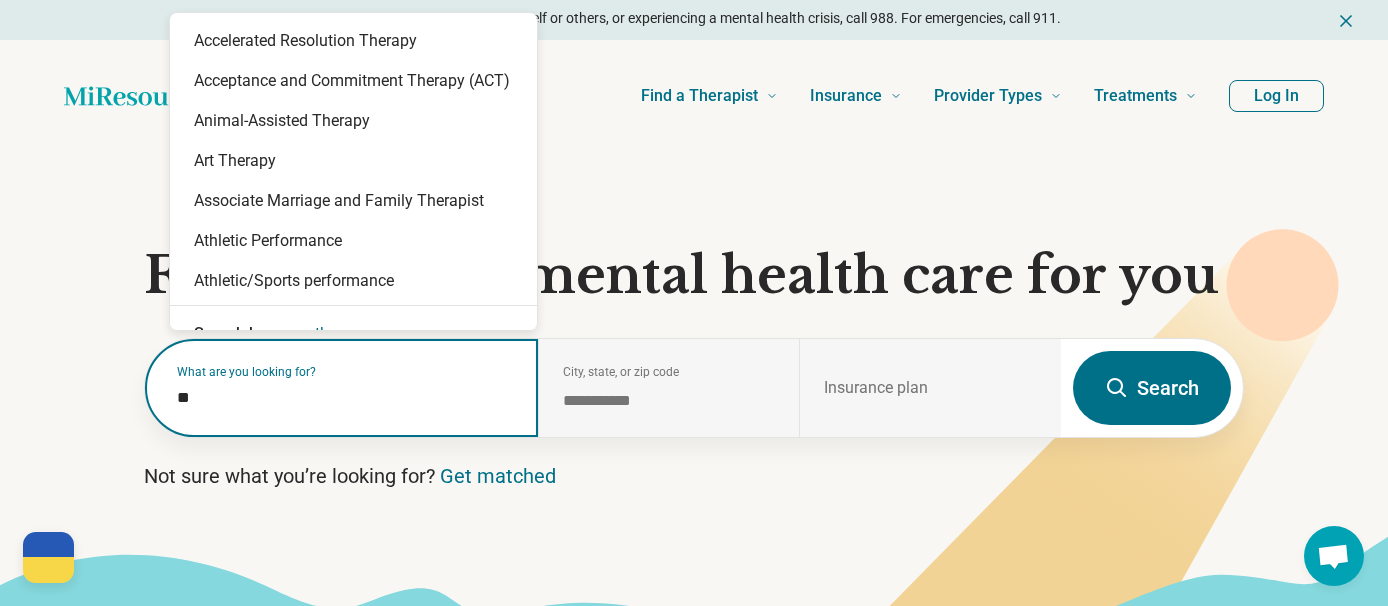 type on "*" 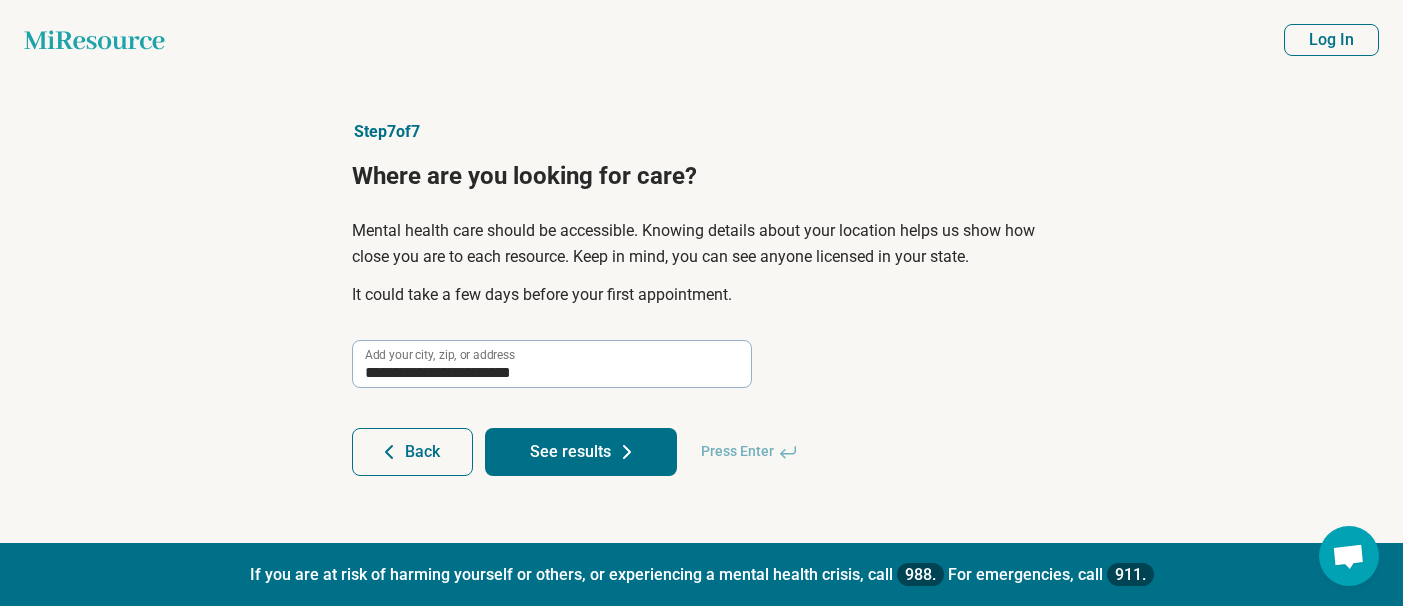 click on "See results" at bounding box center (581, 452) 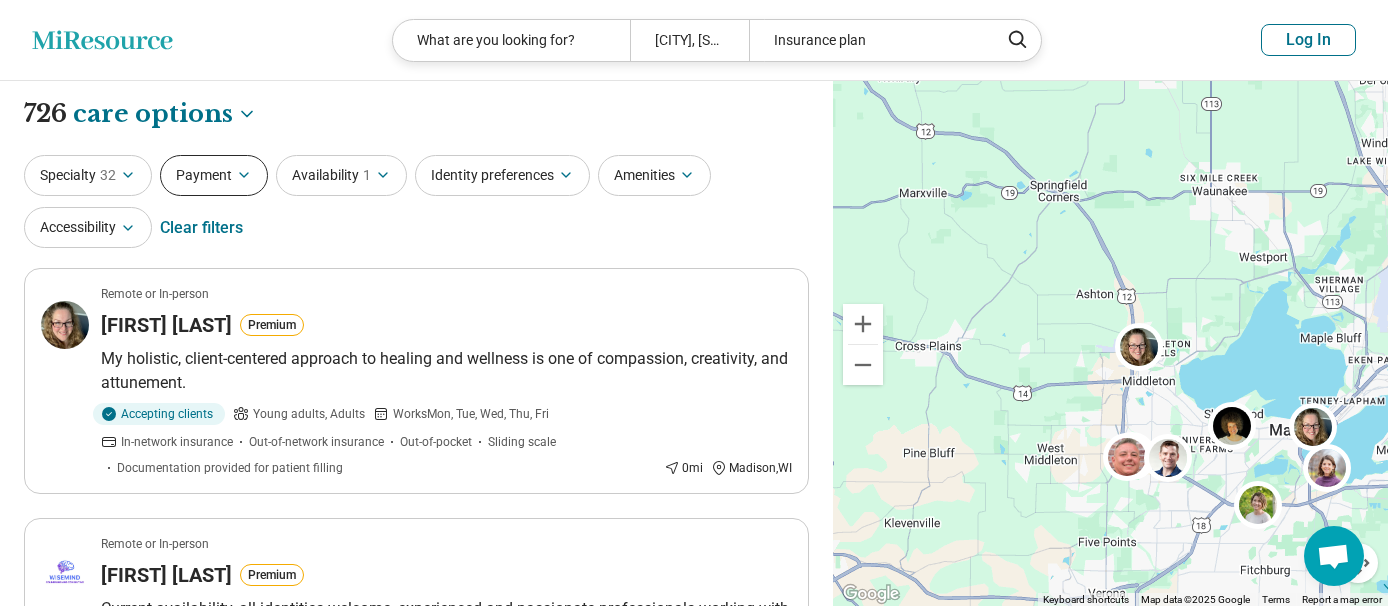 click 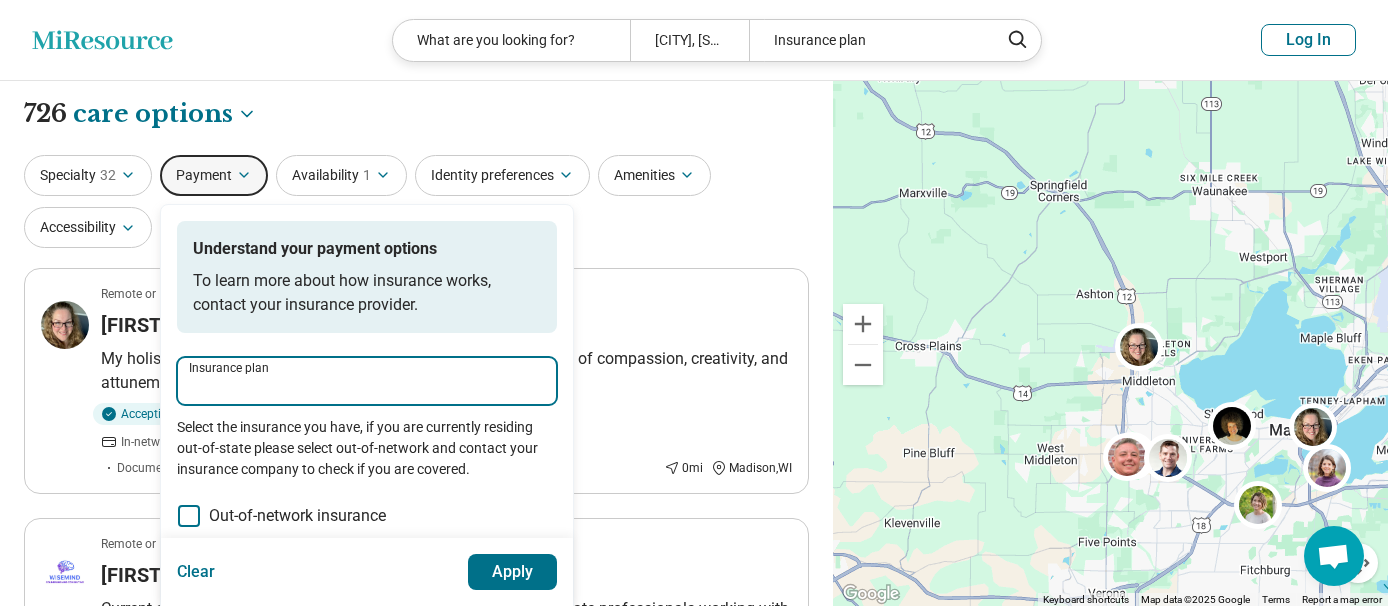 click on "Insurance plan" at bounding box center (367, 387) 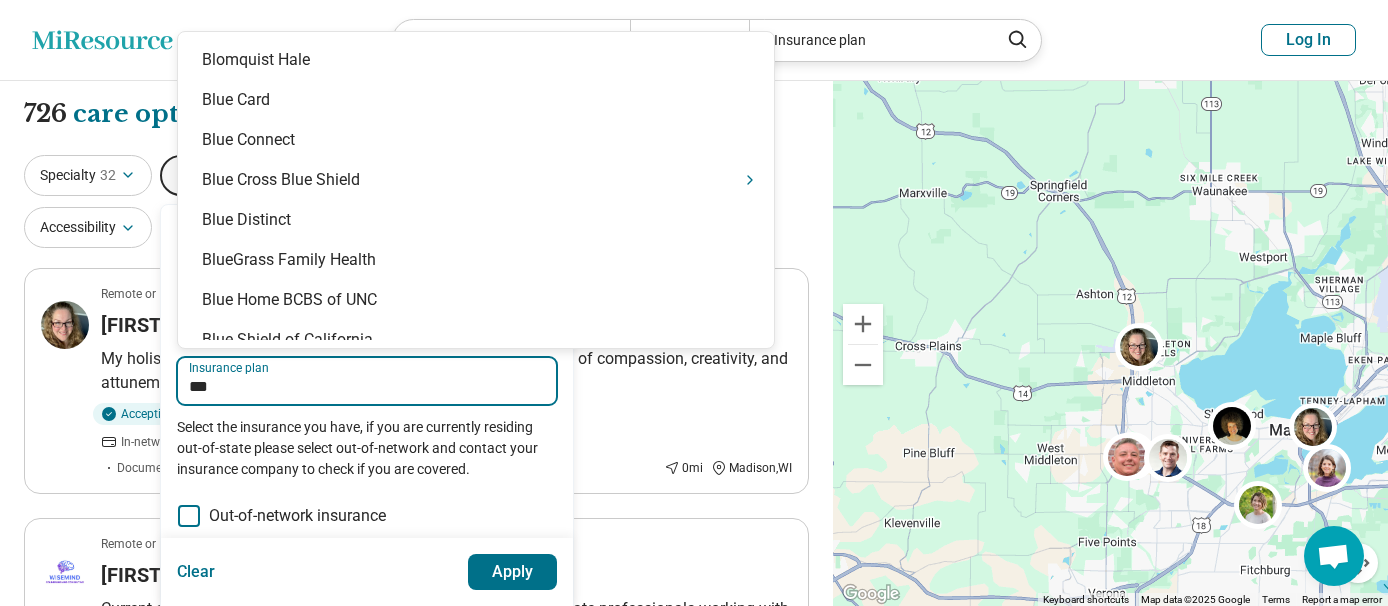 type on "****" 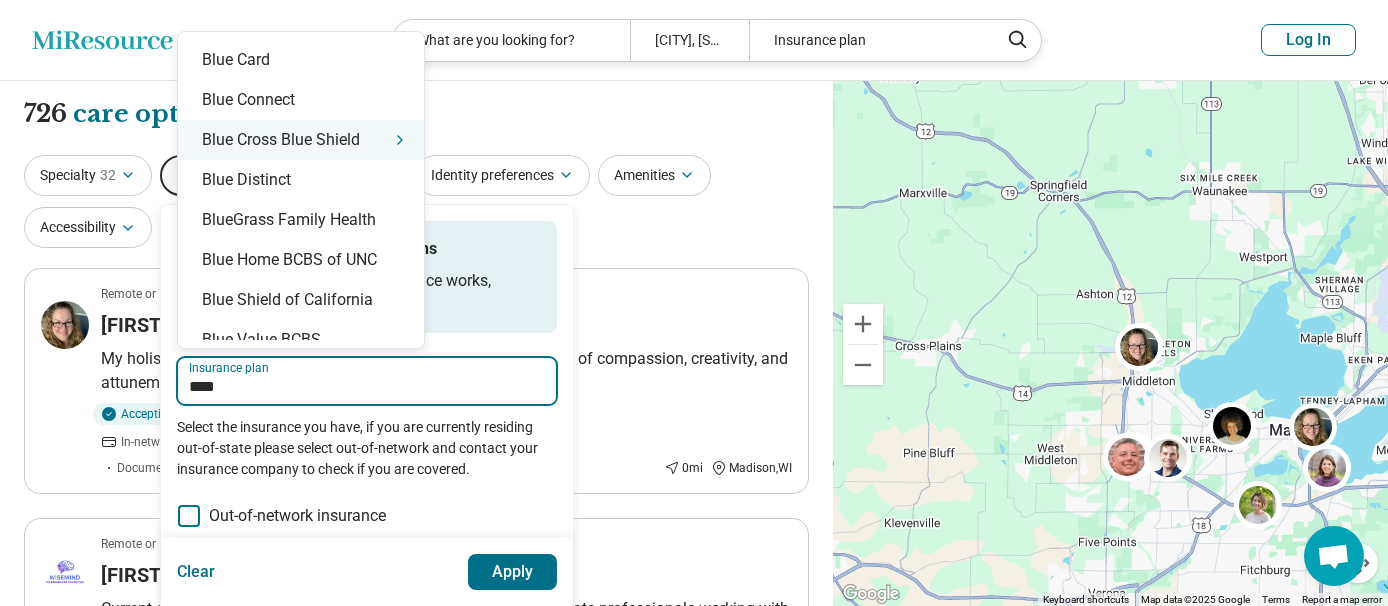 click on "Blue Cross Blue Shield" at bounding box center [301, 140] 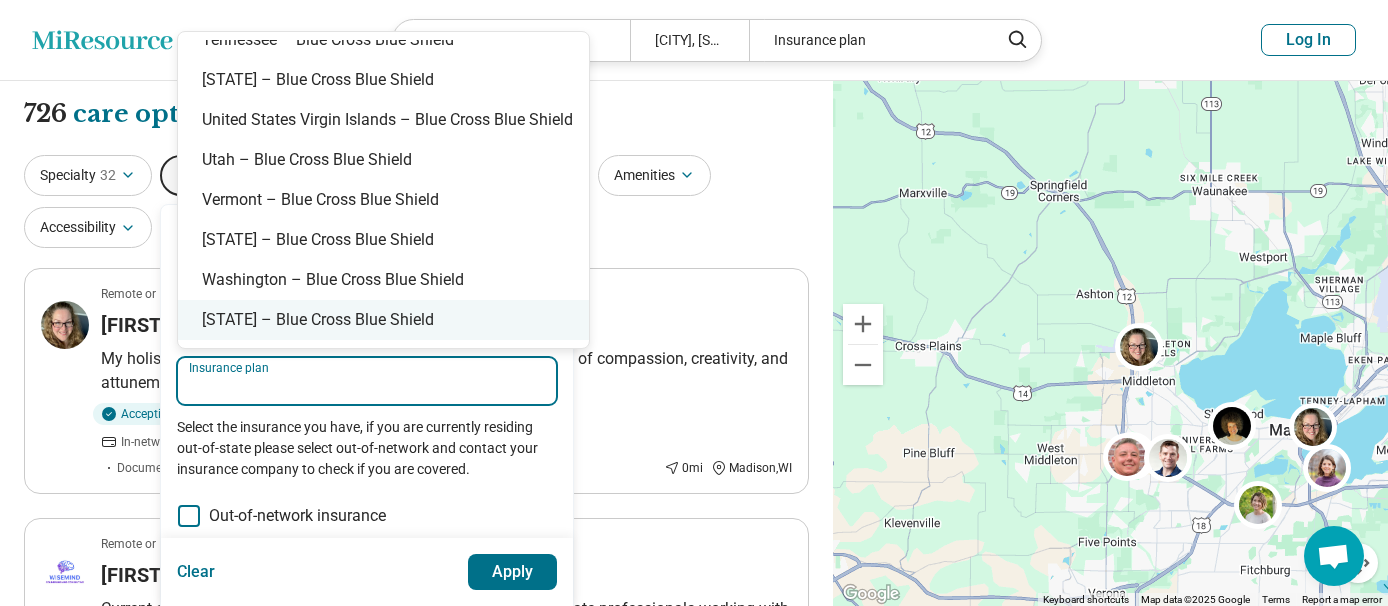 scroll, scrollTop: 1540, scrollLeft: 0, axis: vertical 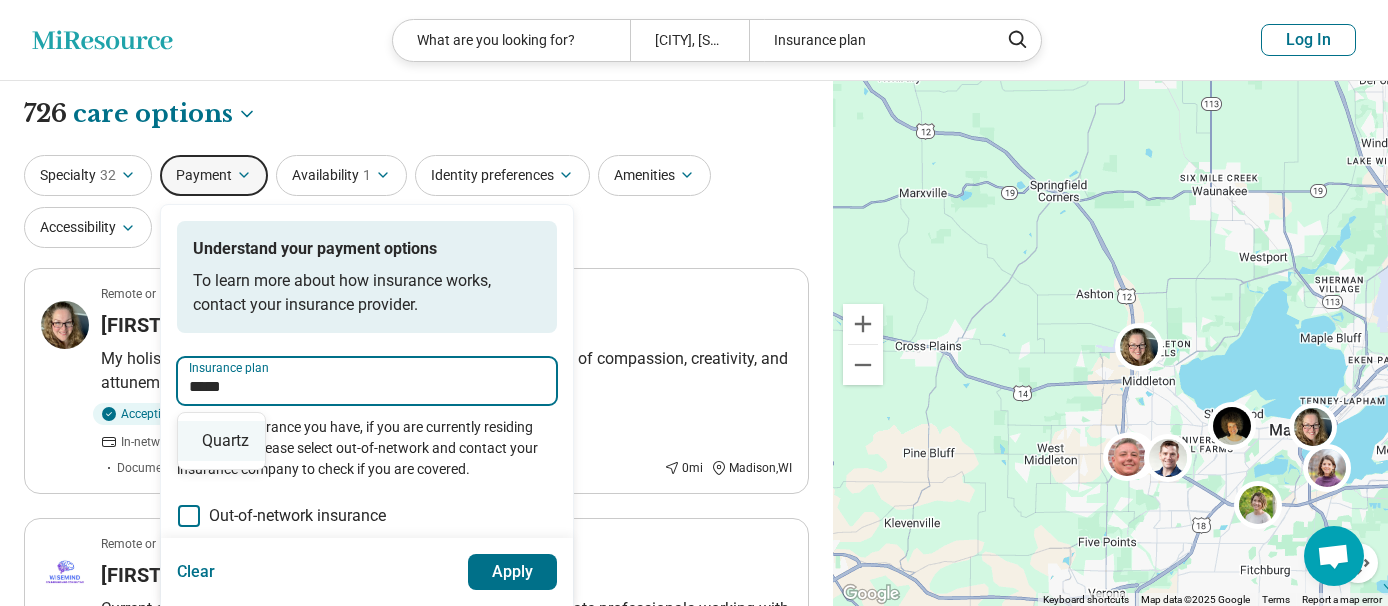 click on "Quartz" at bounding box center [221, 441] 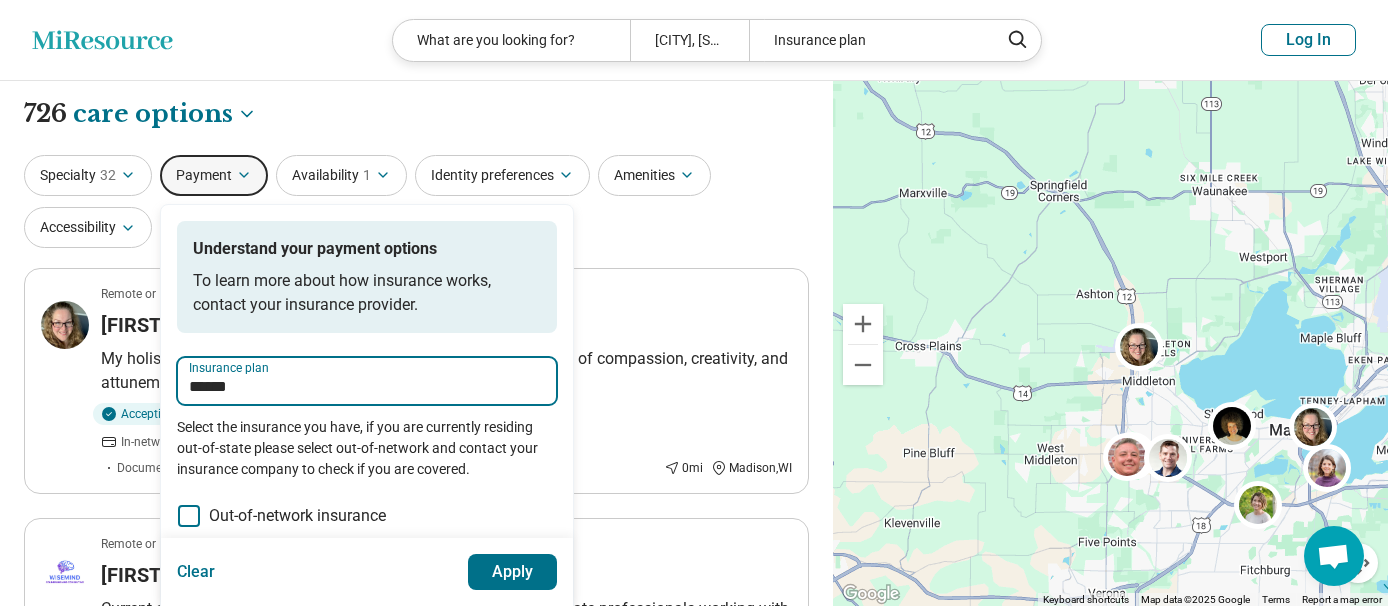 type on "******" 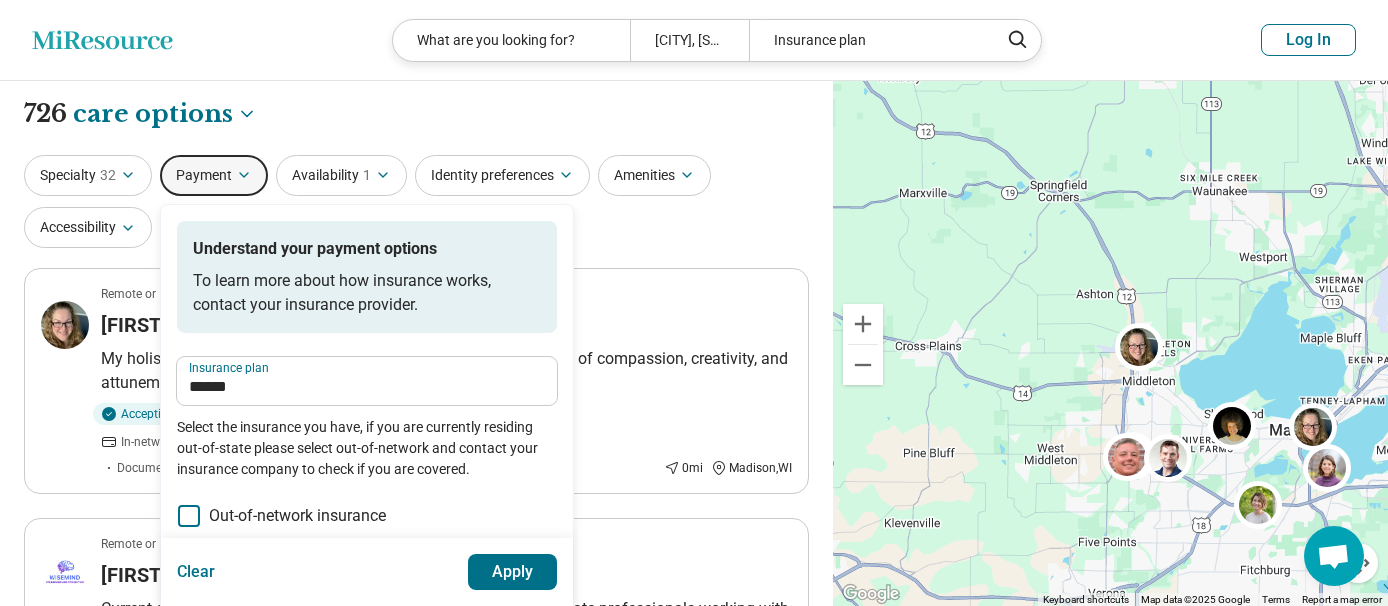 click on "Apply" at bounding box center [513, 572] 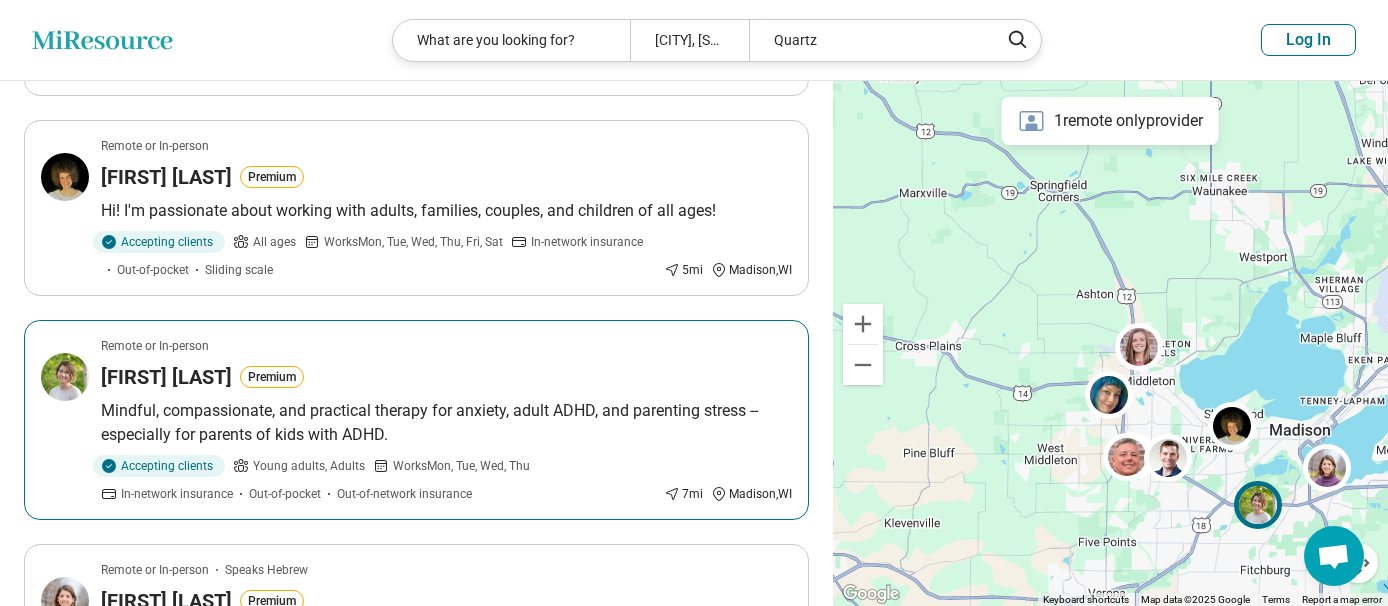 scroll, scrollTop: 1000, scrollLeft: 0, axis: vertical 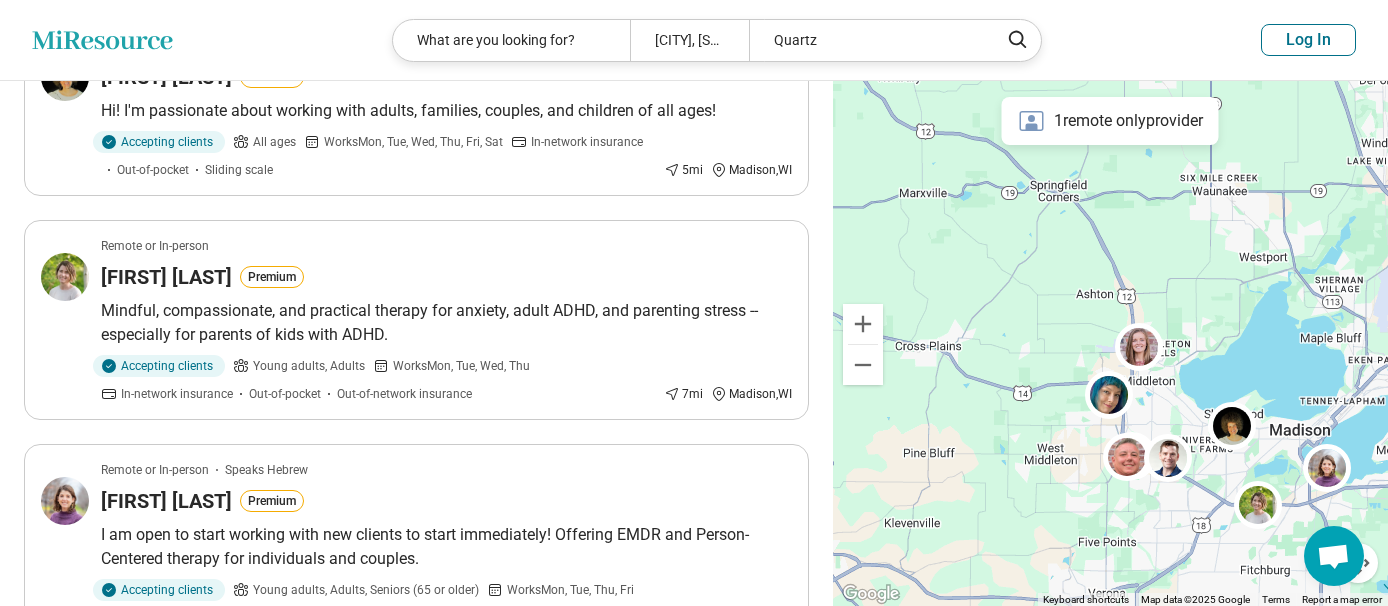 click on "Hi! I'm passionate about working with adults, families, couples, and children of all ages!" at bounding box center [446, 111] 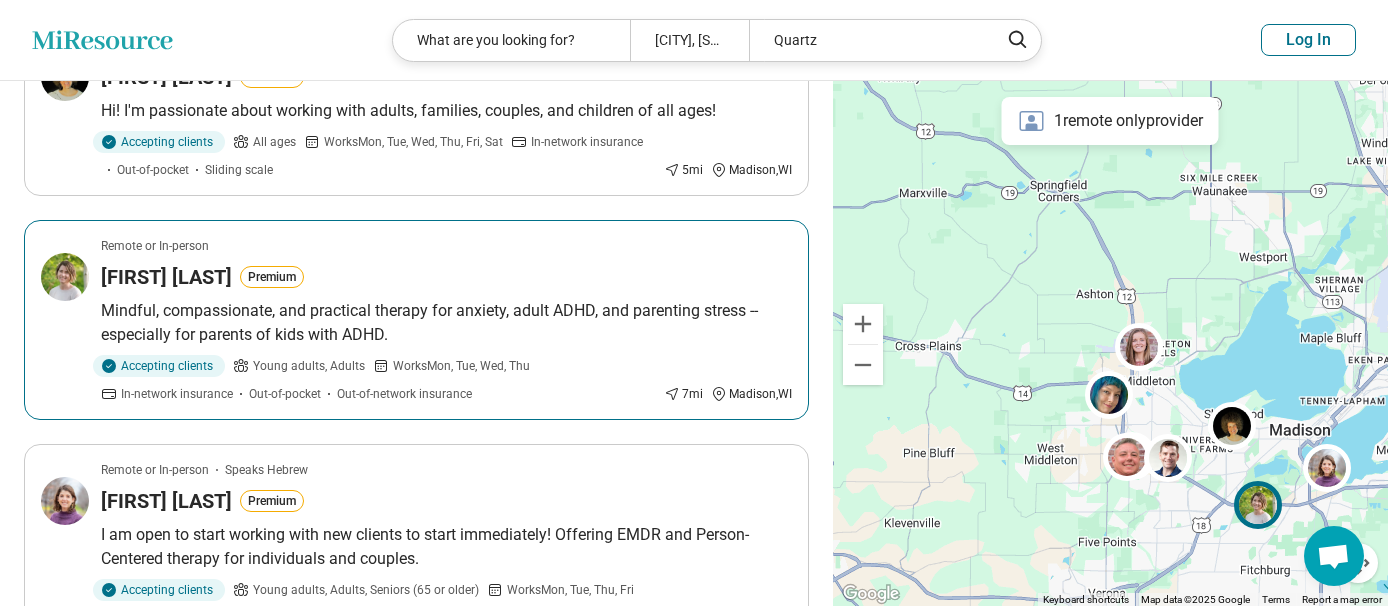 scroll, scrollTop: 1300, scrollLeft: 0, axis: vertical 